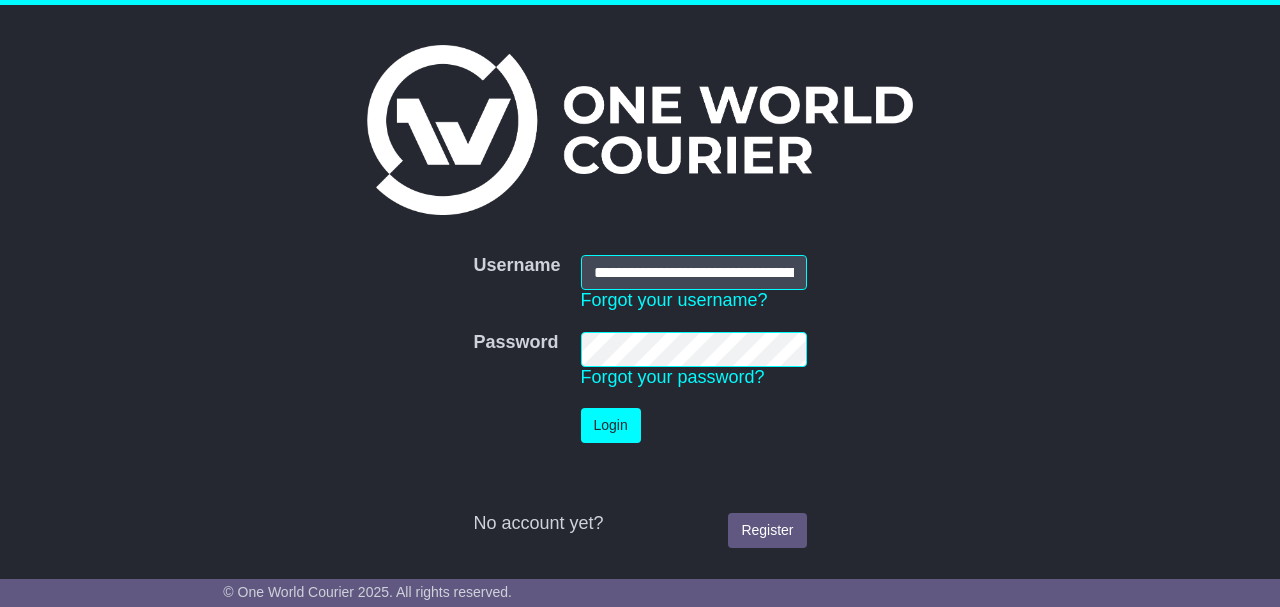 click on "Login" at bounding box center (611, 425) 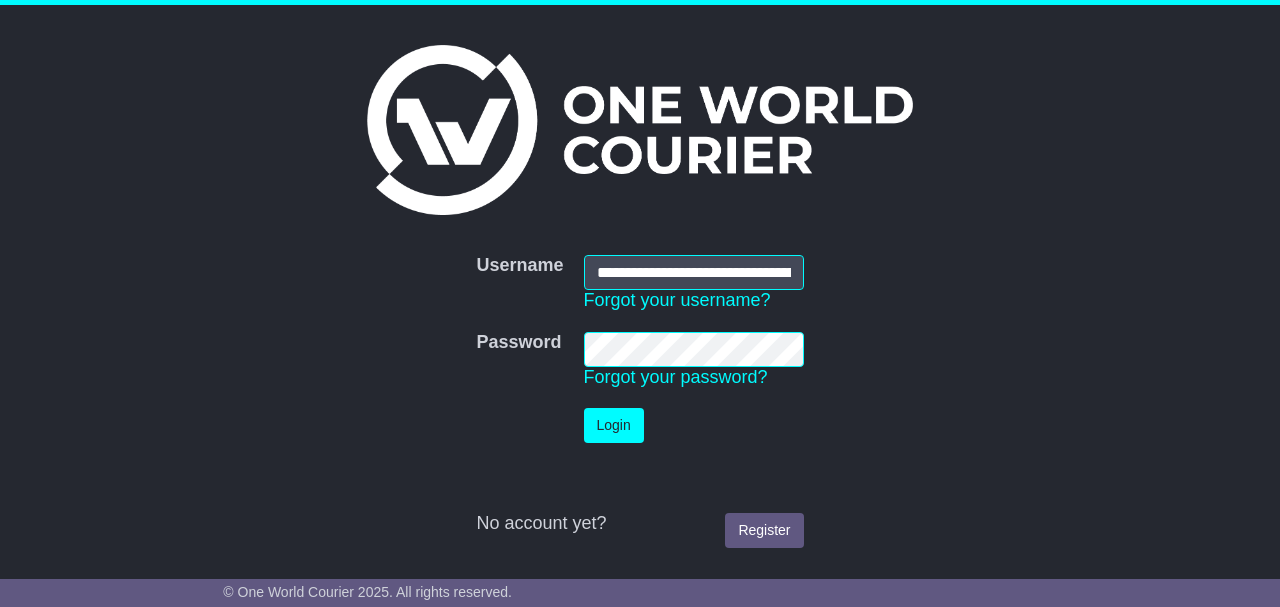 scroll, scrollTop: 0, scrollLeft: 0, axis: both 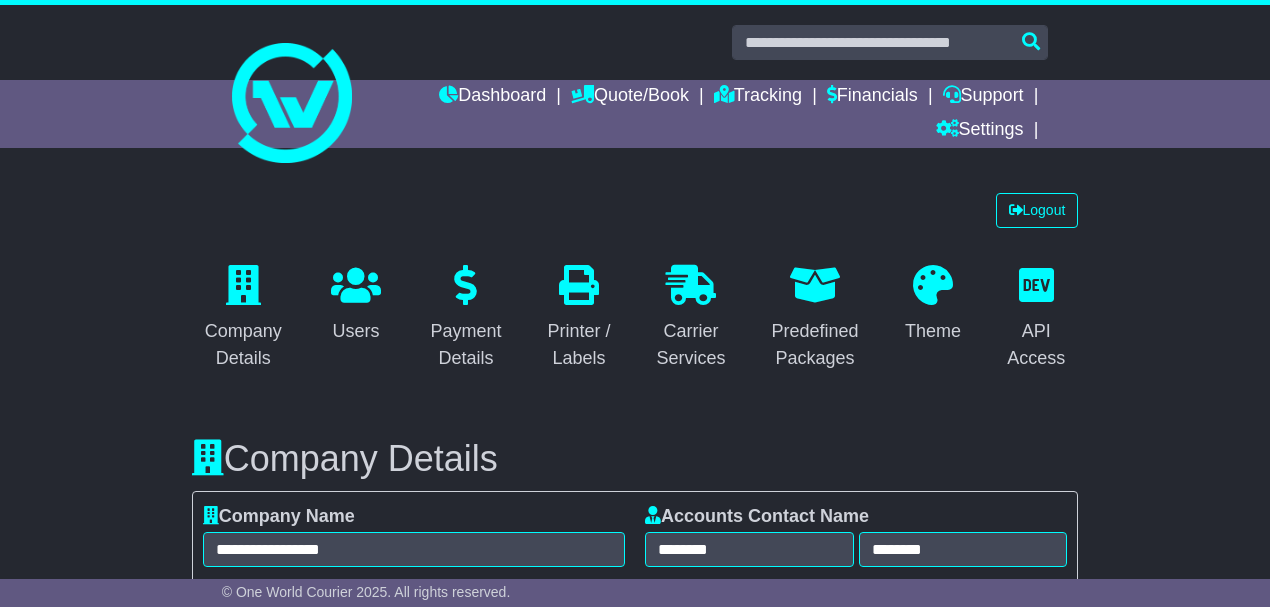 select on "**********" 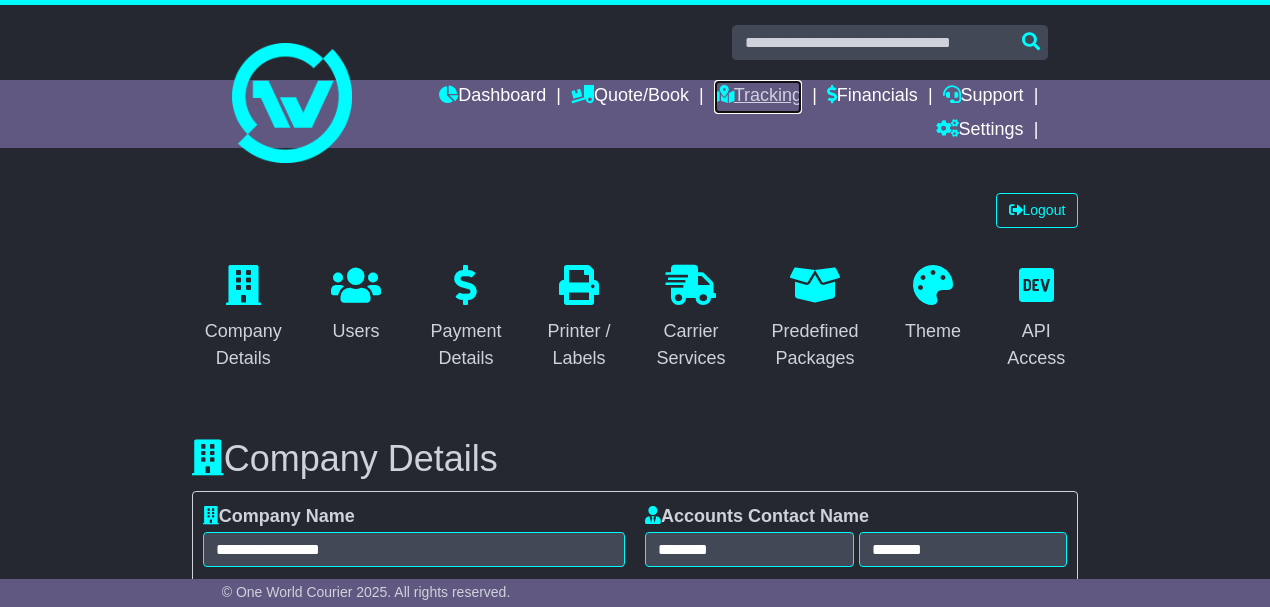 click at bounding box center [724, 94] 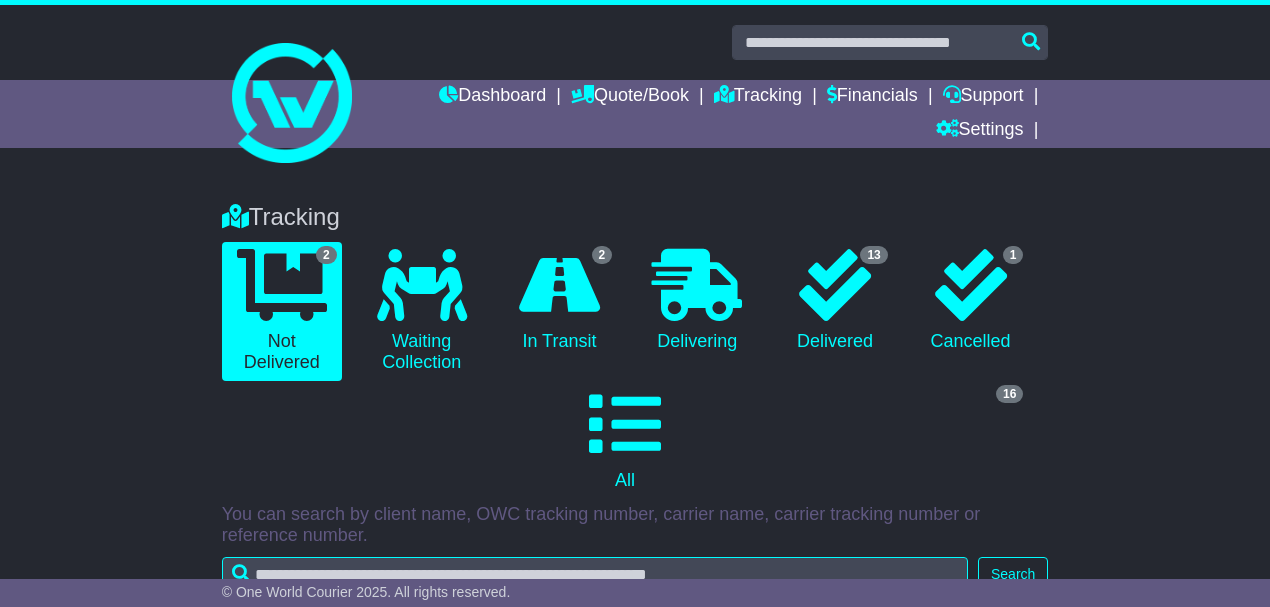 scroll, scrollTop: 0, scrollLeft: 0, axis: both 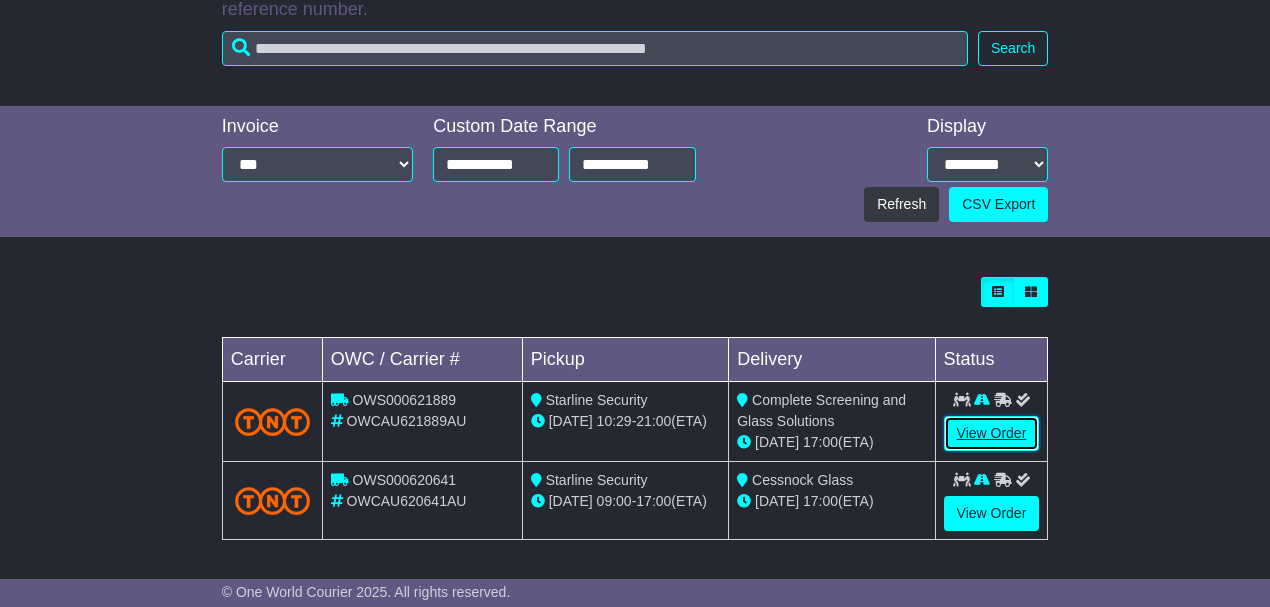 click on "View Order" at bounding box center [992, 433] 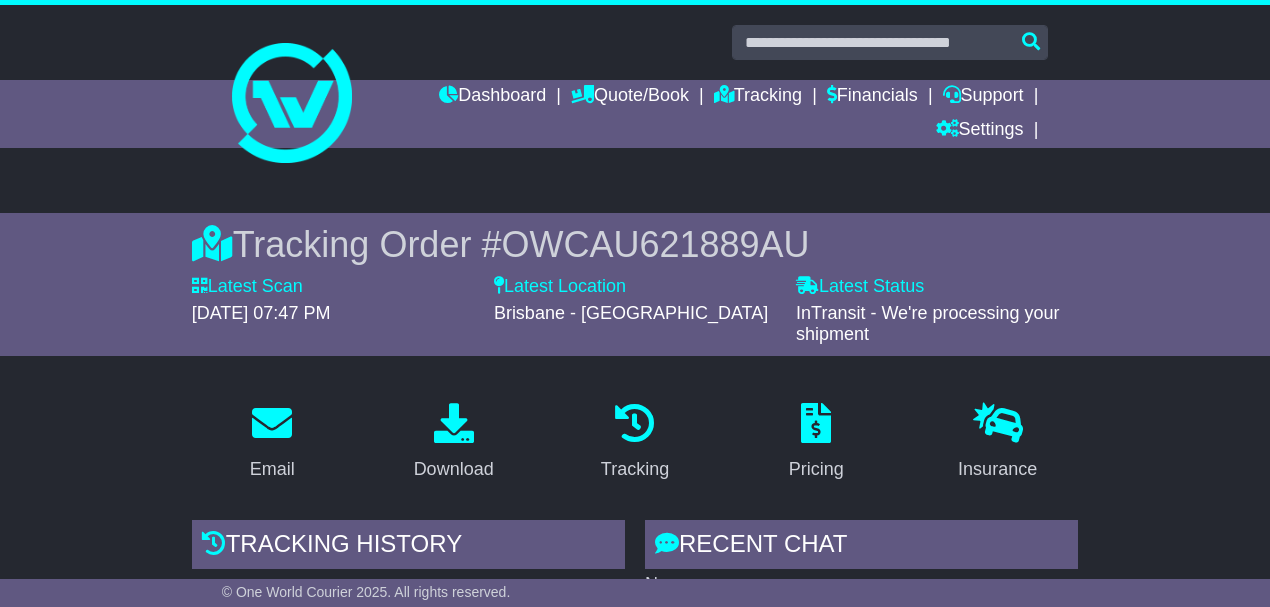 scroll, scrollTop: 0, scrollLeft: 0, axis: both 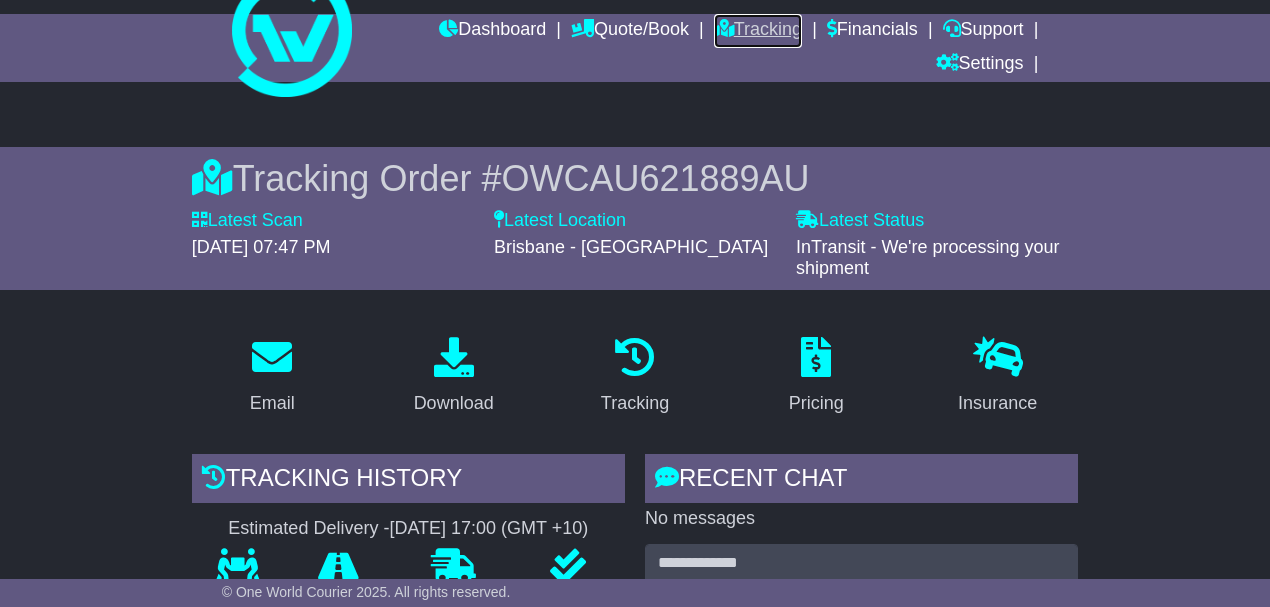 click on "Tracking" at bounding box center [758, 31] 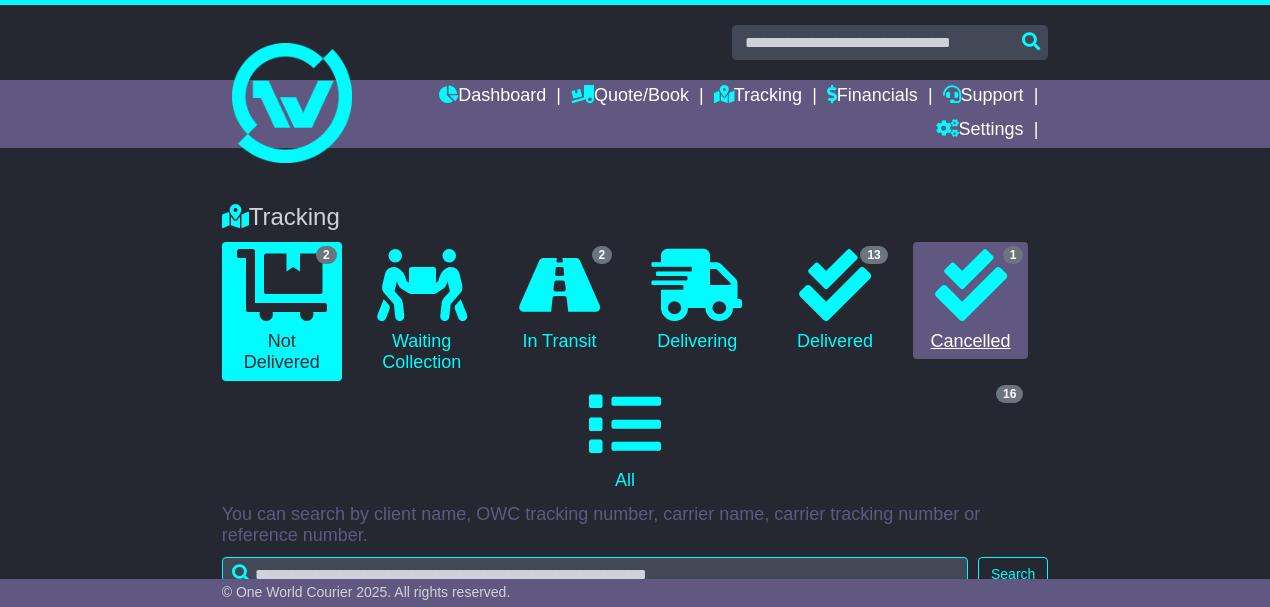 scroll, scrollTop: 0, scrollLeft: 0, axis: both 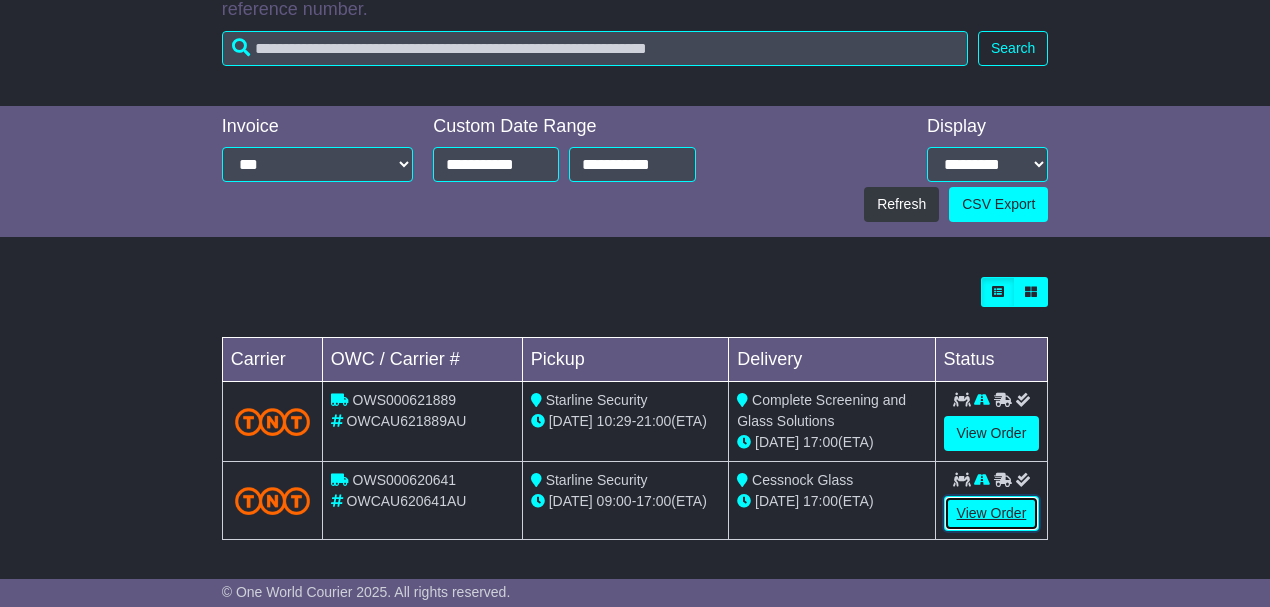 click on "View Order" at bounding box center [992, 513] 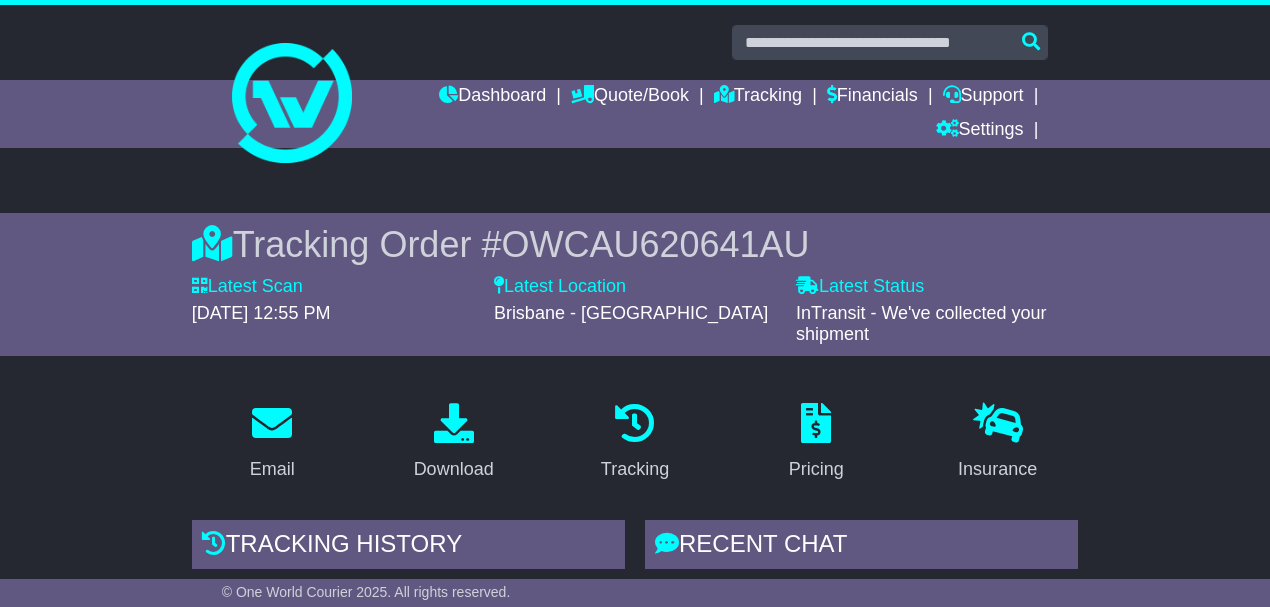 scroll, scrollTop: 0, scrollLeft: 0, axis: both 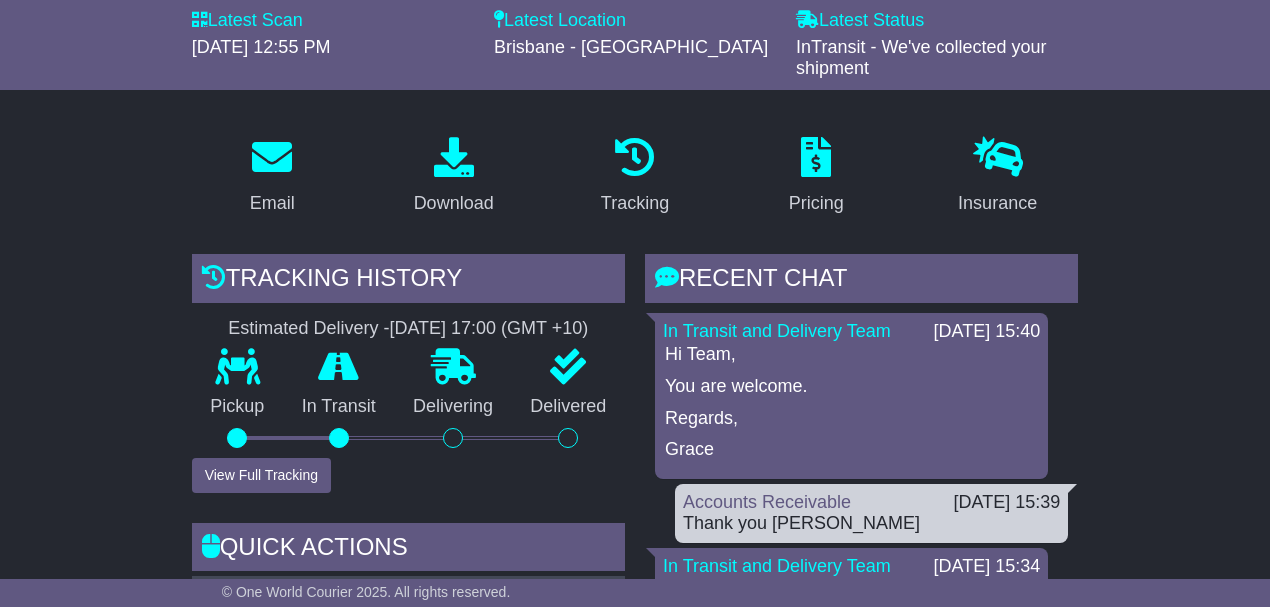 drag, startPoint x: 174, startPoint y: 282, endPoint x: 159, endPoint y: 284, distance: 15.132746 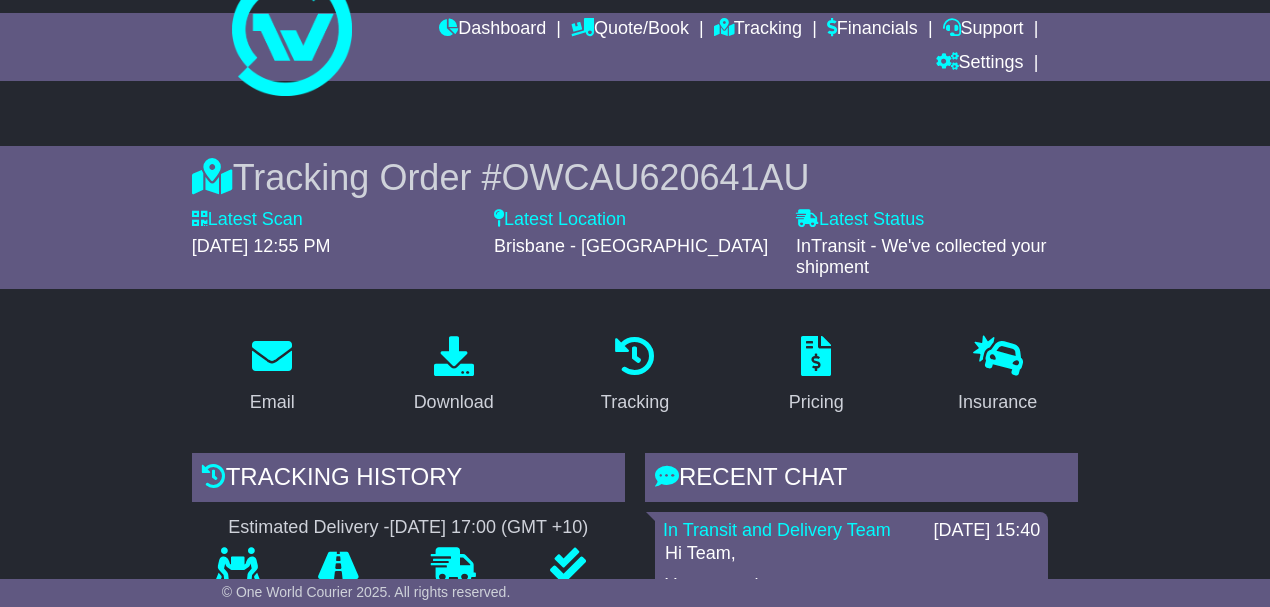 scroll, scrollTop: 0, scrollLeft: 0, axis: both 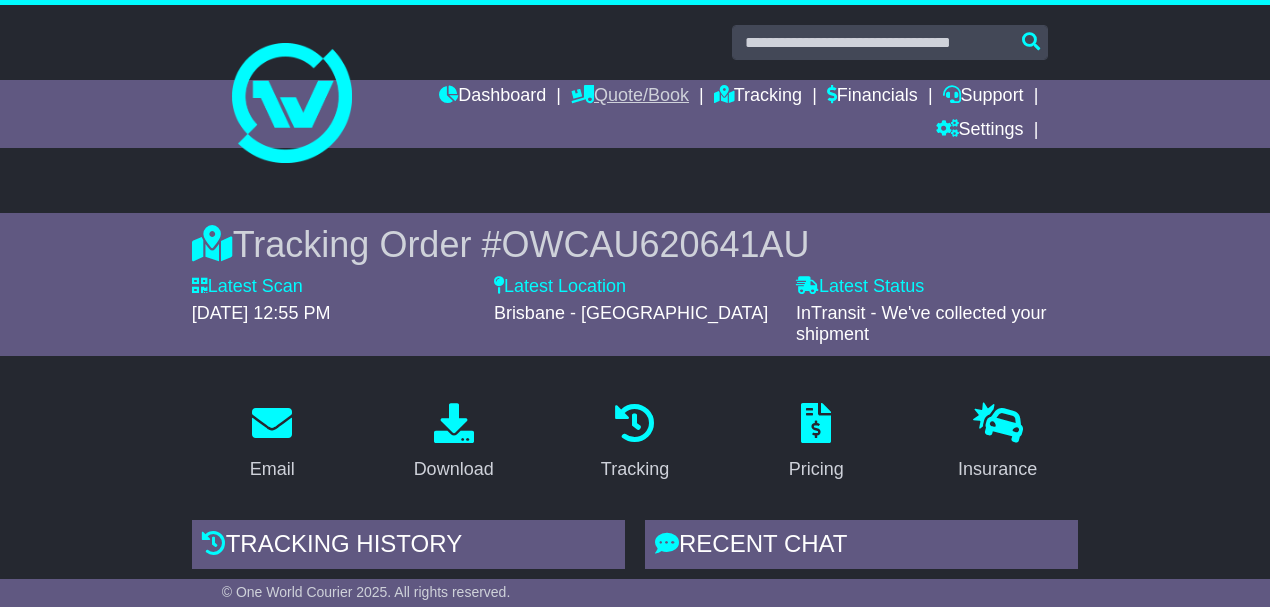 click on "Quote/Book" at bounding box center (630, 97) 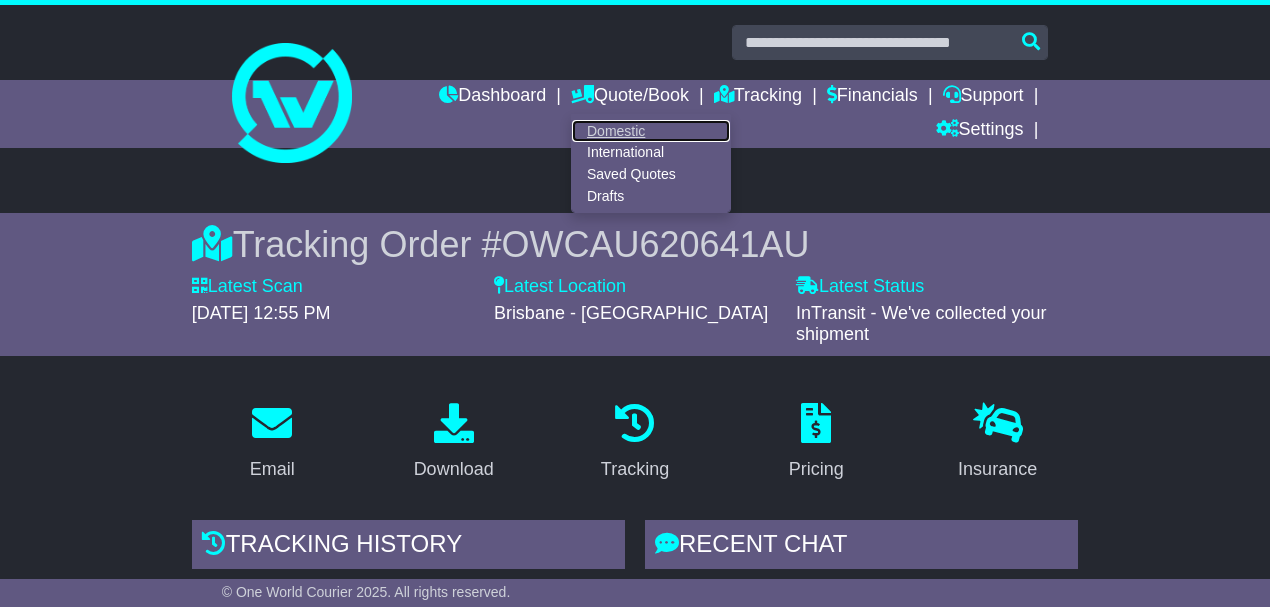 click on "Domestic" at bounding box center [651, 131] 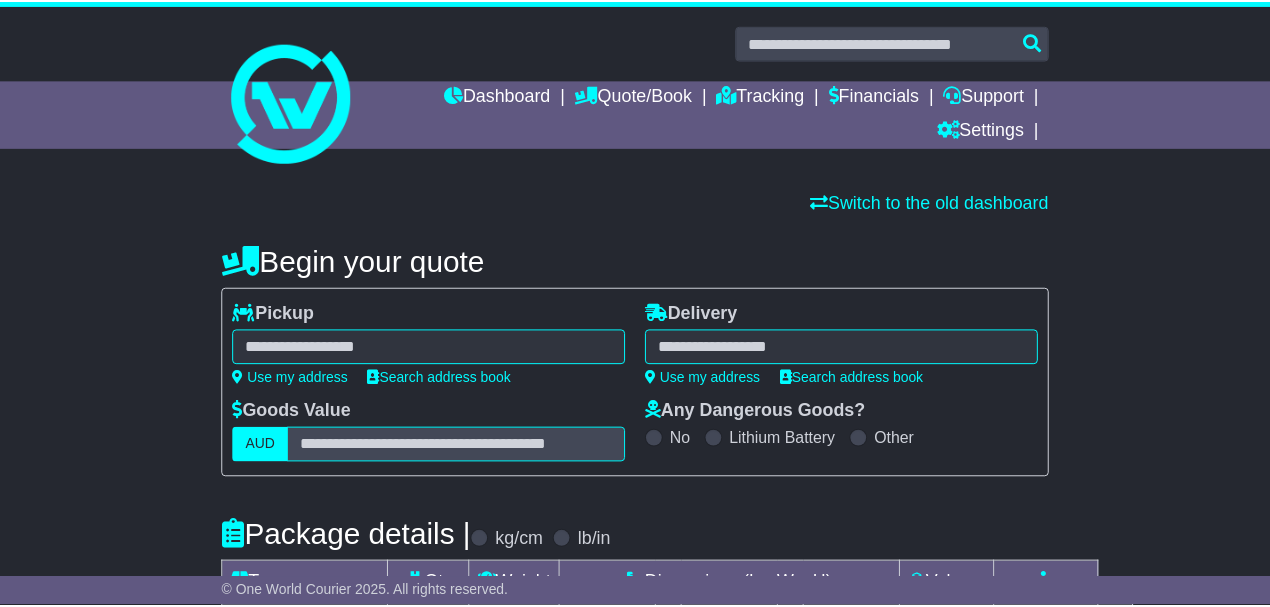 scroll, scrollTop: 0, scrollLeft: 0, axis: both 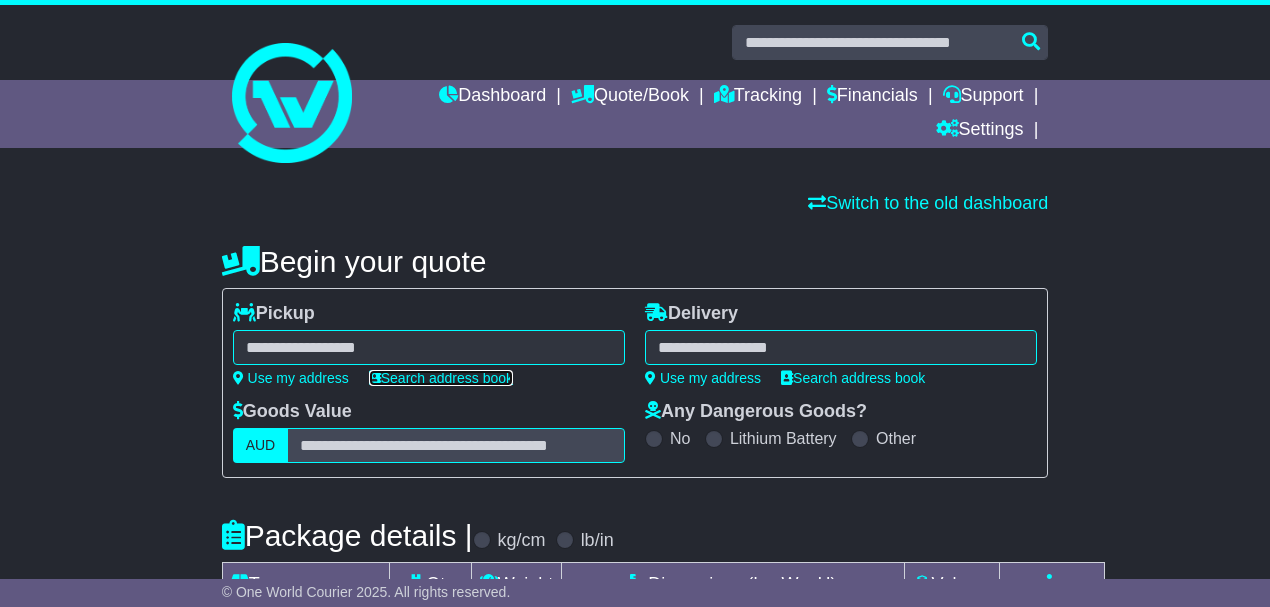 click on "Search address book" at bounding box center (441, 378) 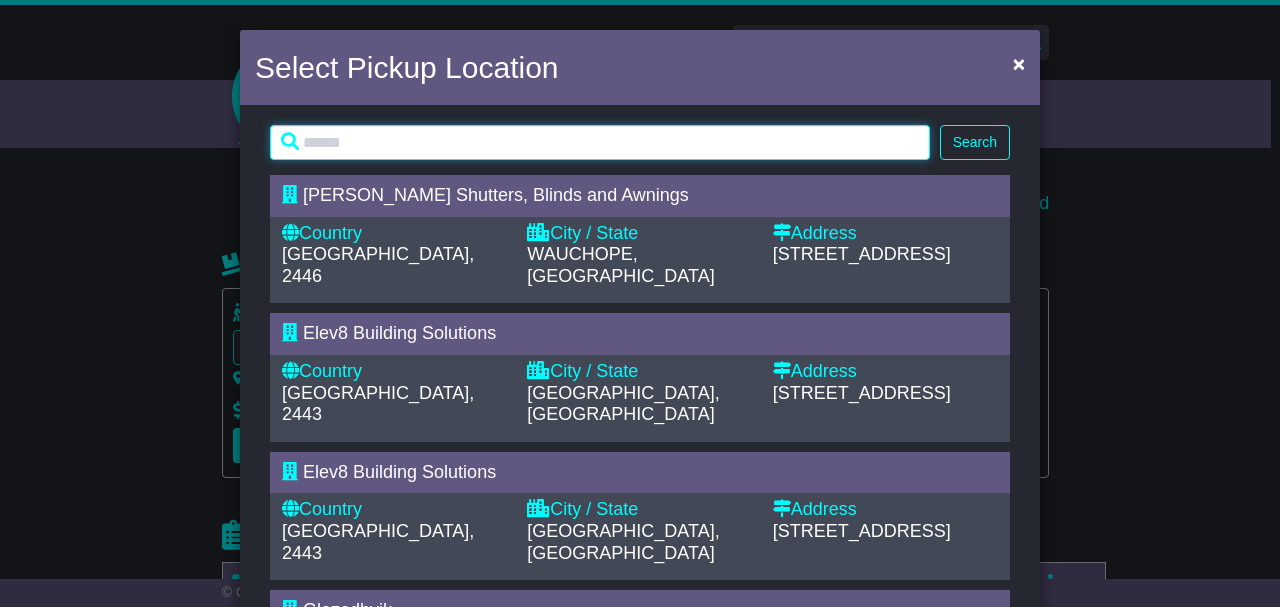 click at bounding box center (600, 142) 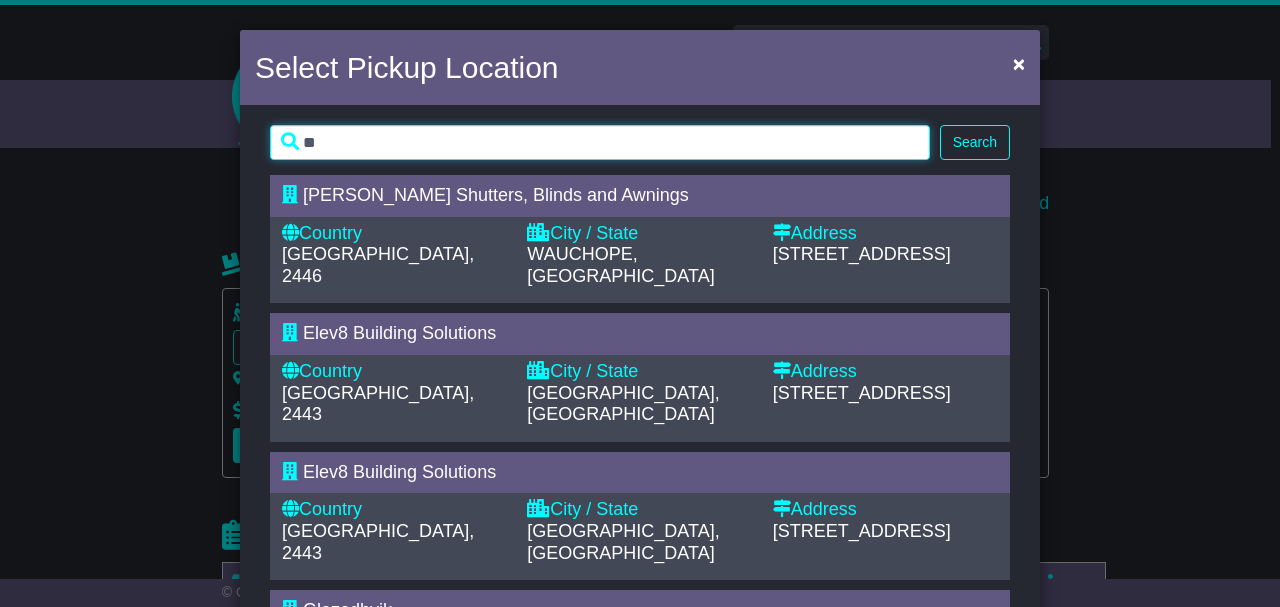 type on "*" 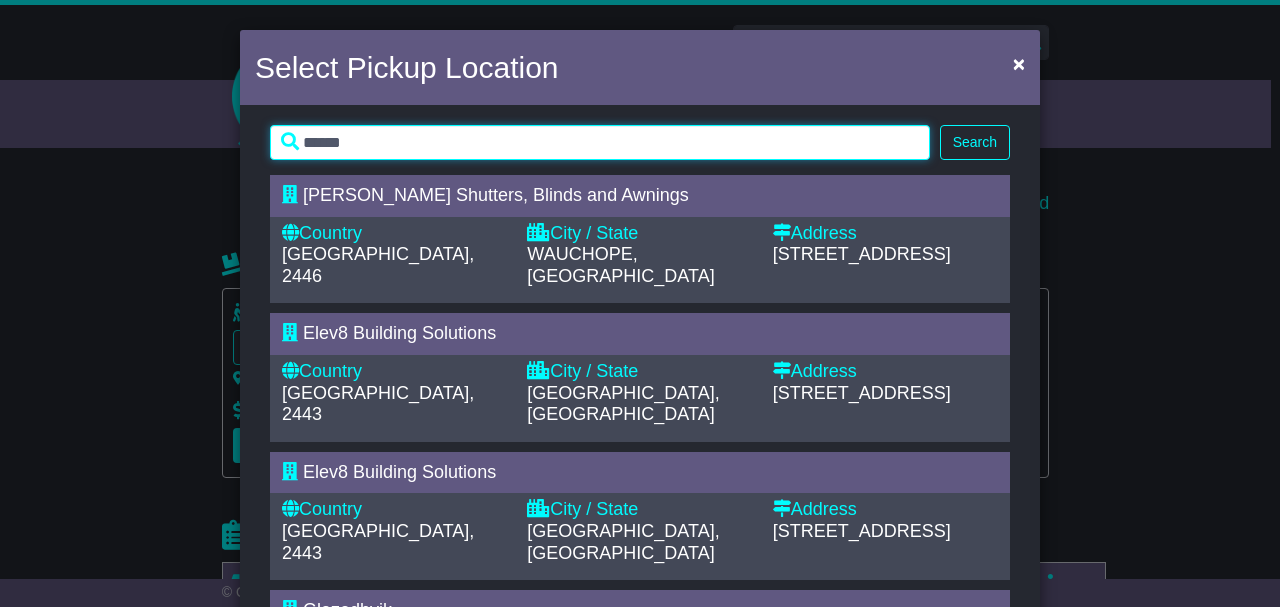 type on "******" 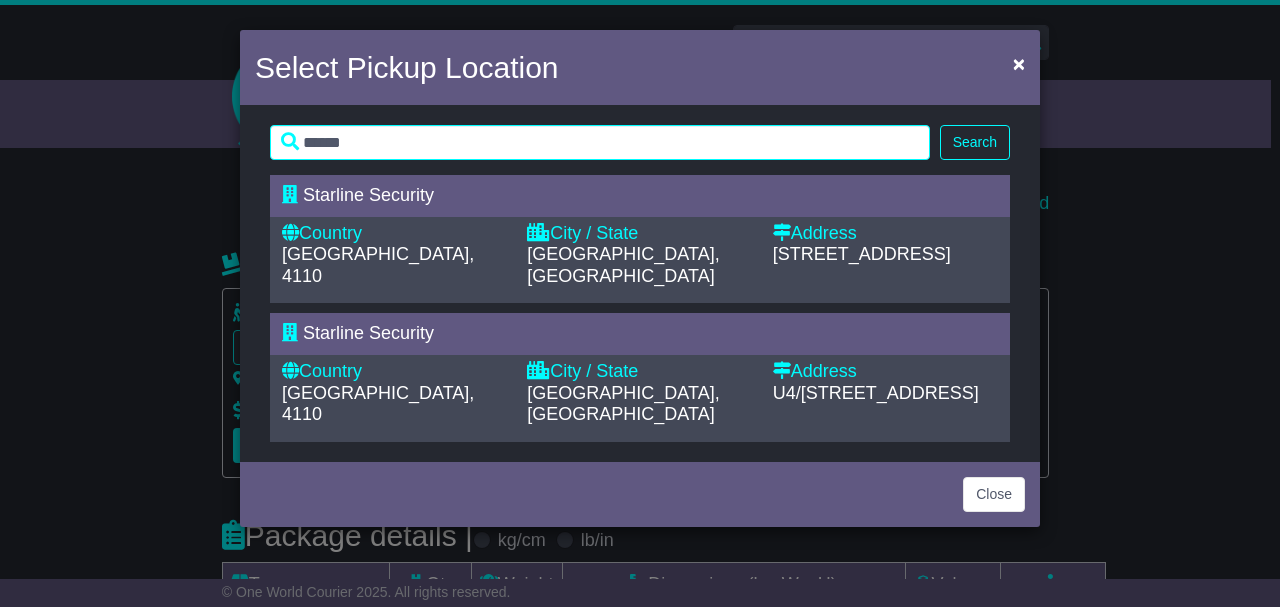 click on "[STREET_ADDRESS]" at bounding box center [862, 254] 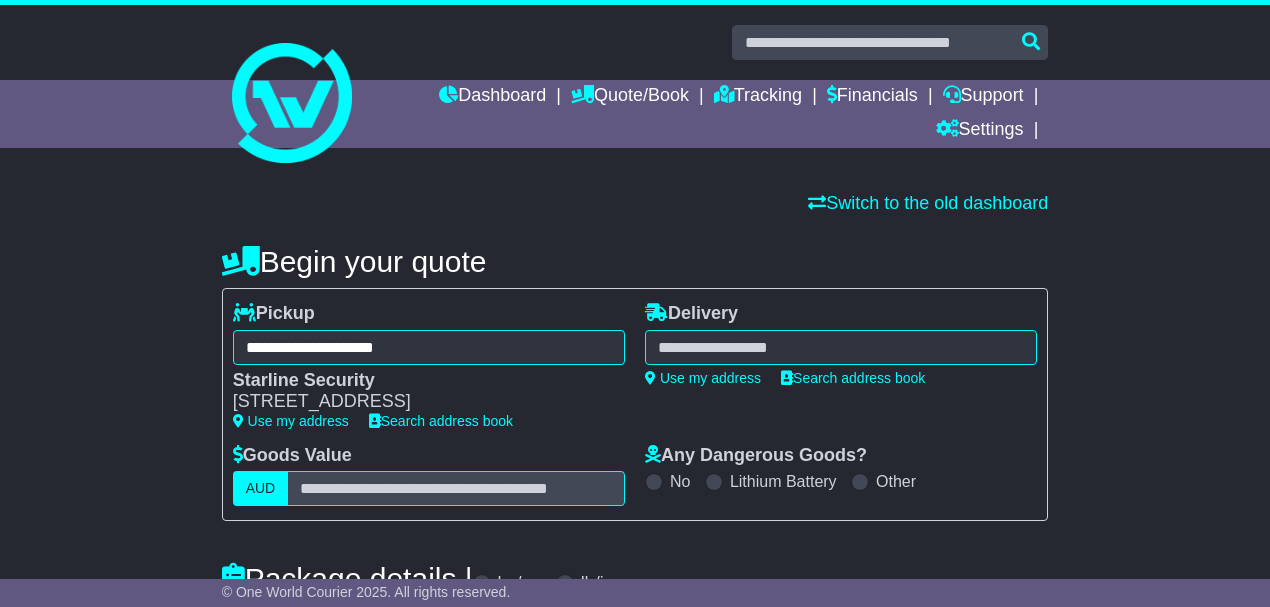 click on "Switch to the old dashboard" at bounding box center [635, 204] 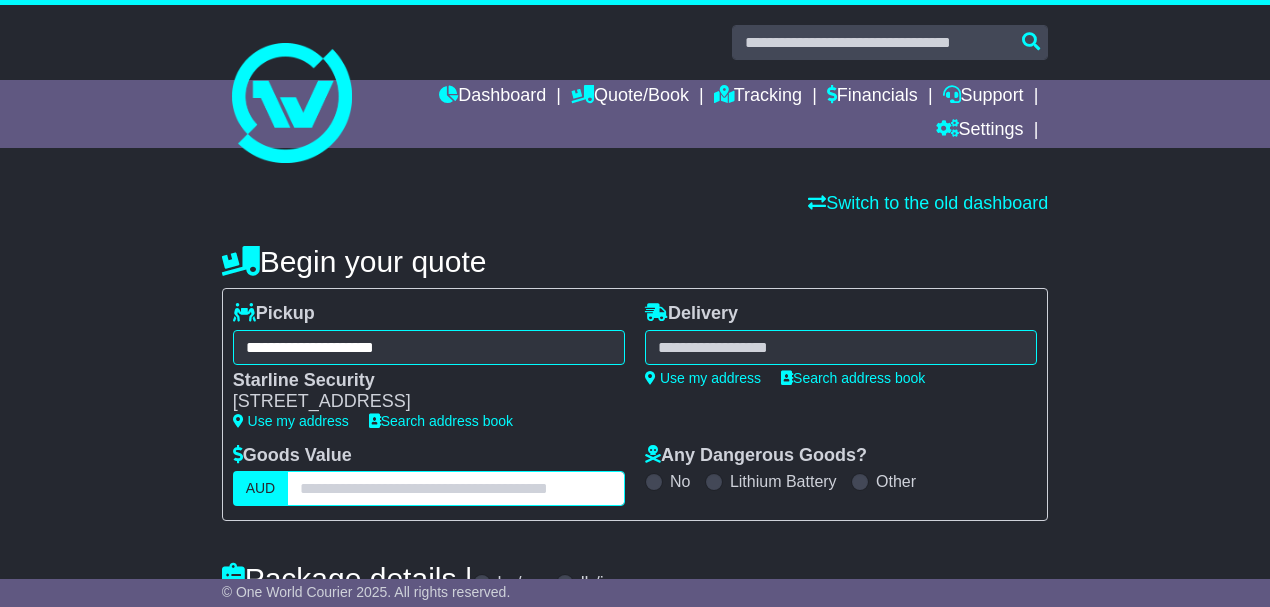 click at bounding box center [456, 488] 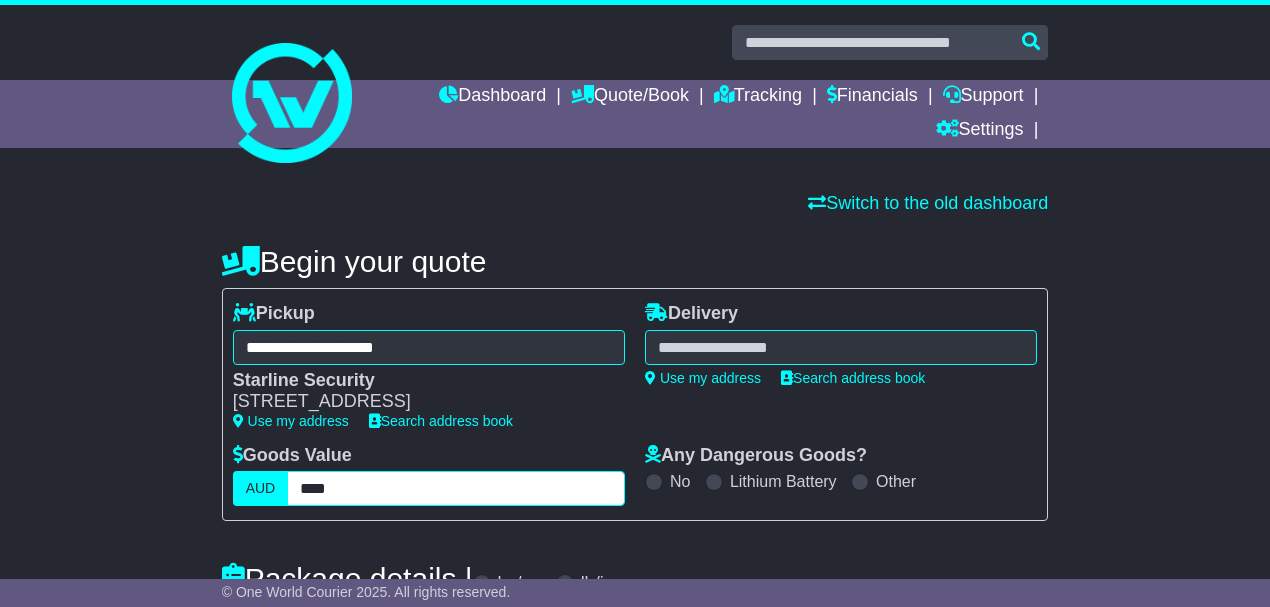 type on "****" 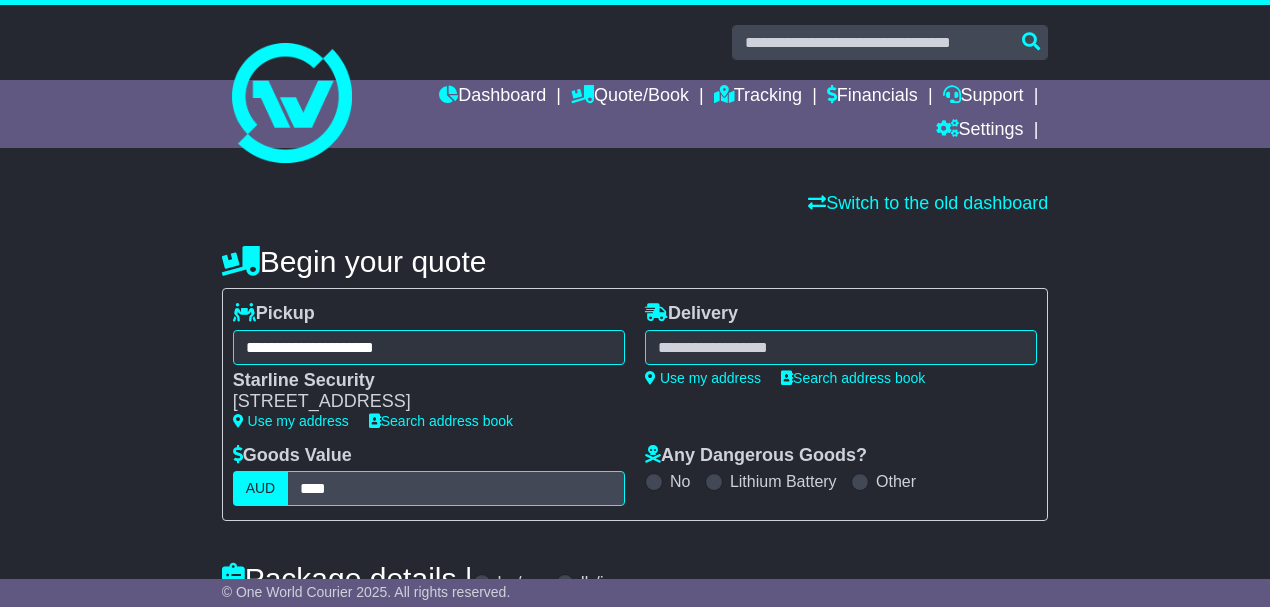 click on "**********" at bounding box center (635, 660) 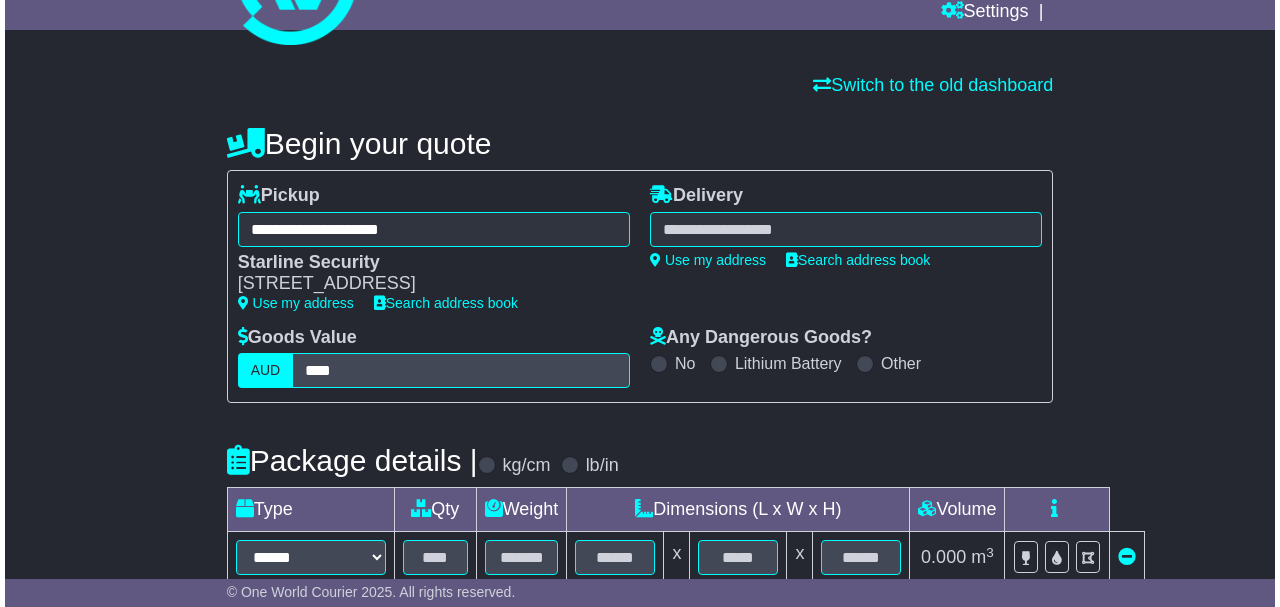 scroll, scrollTop: 200, scrollLeft: 0, axis: vertical 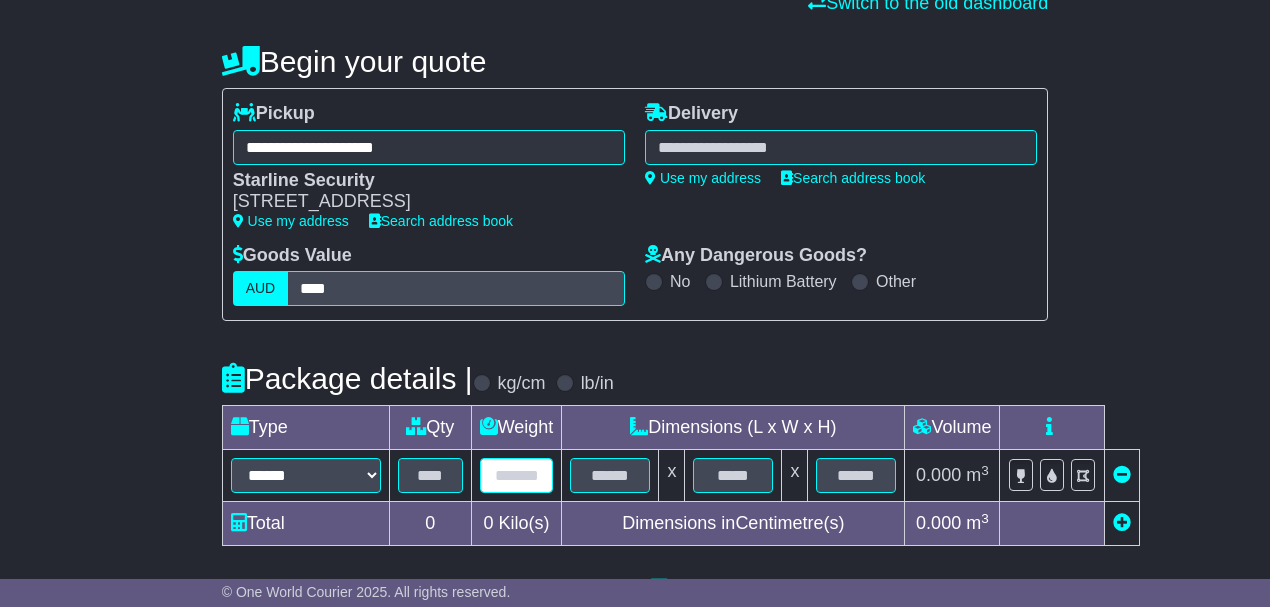 click at bounding box center (517, 475) 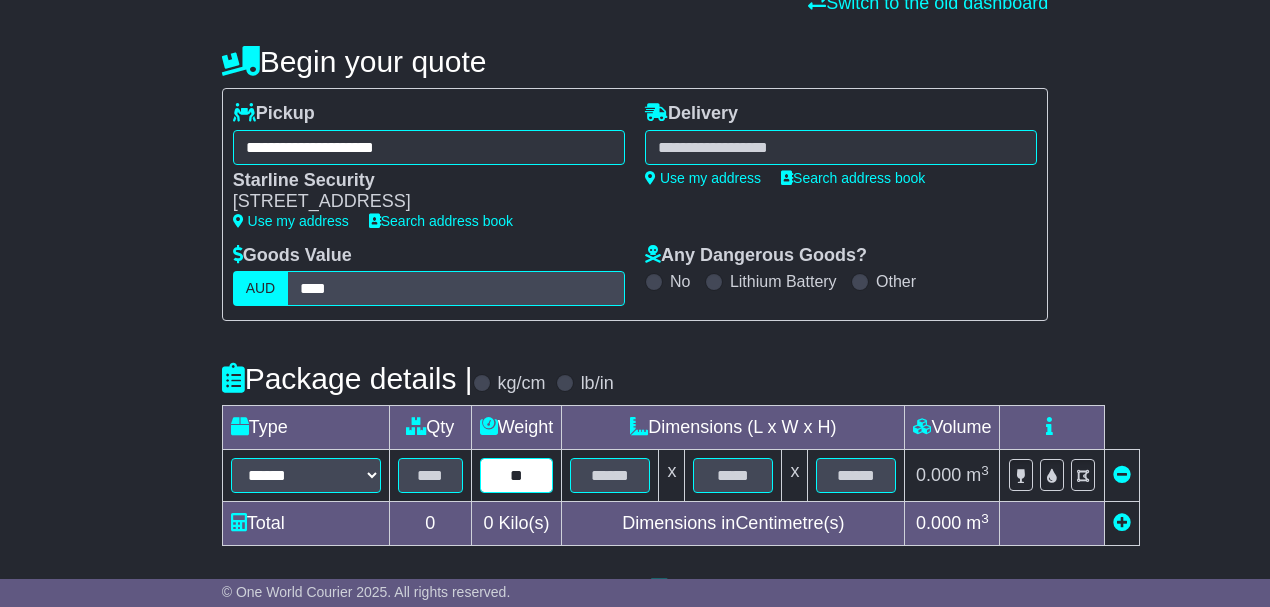 type on "**" 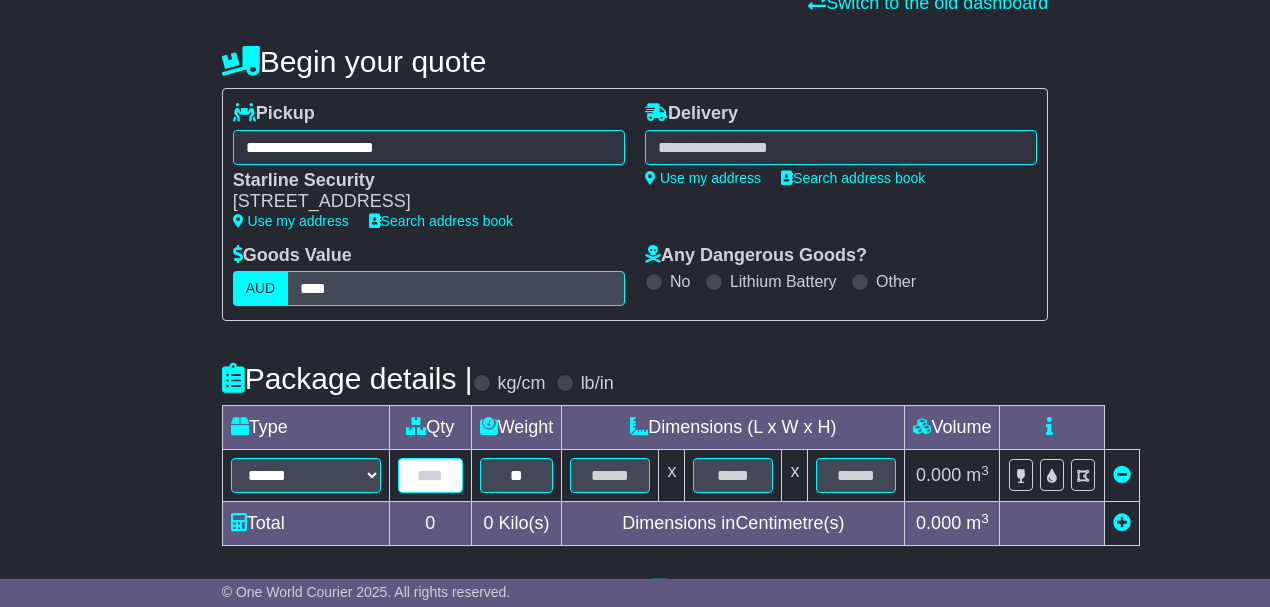 click at bounding box center [430, 475] 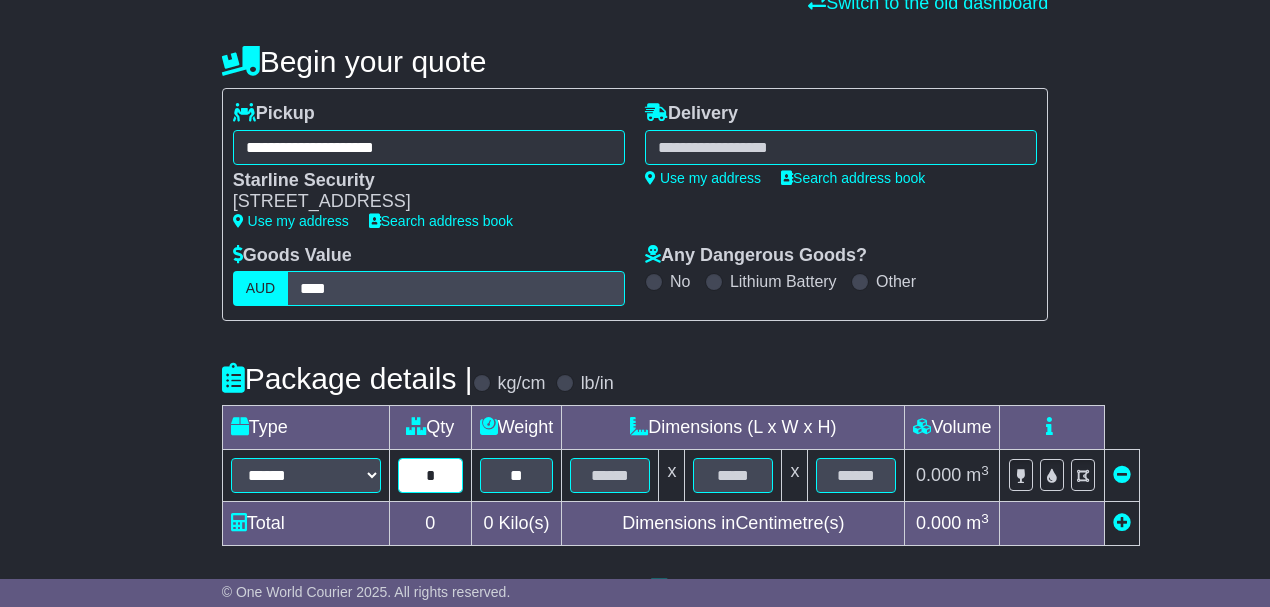 type on "*" 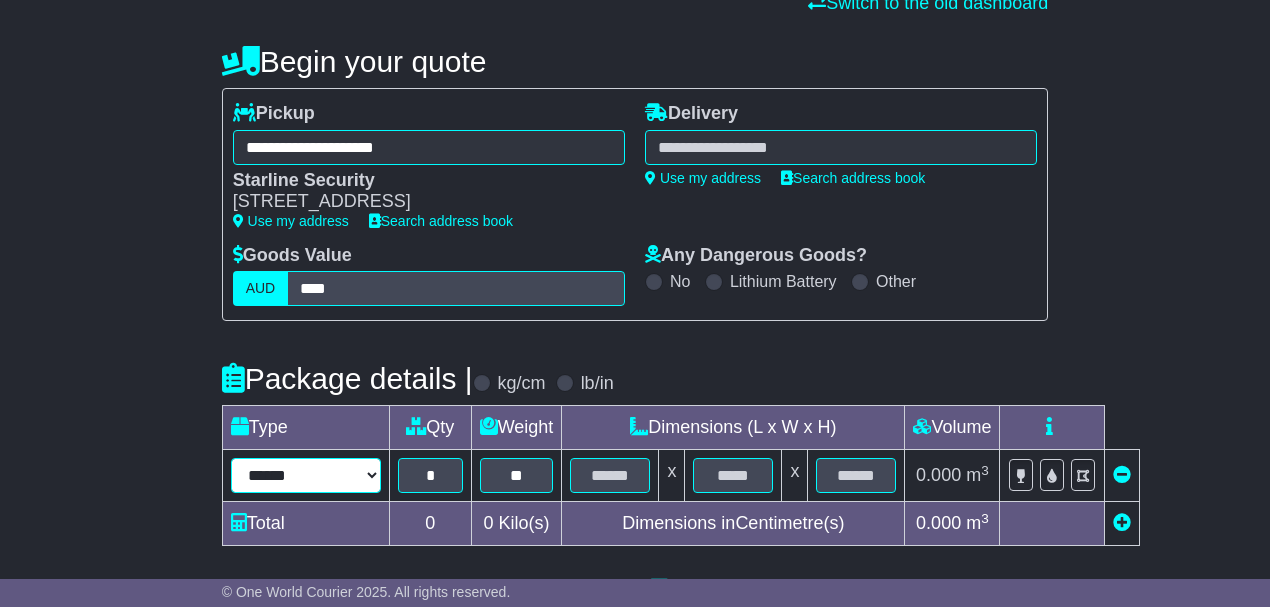 click on "****** ****** *** ******** ***** **** **** ****** *** *******" at bounding box center [306, 475] 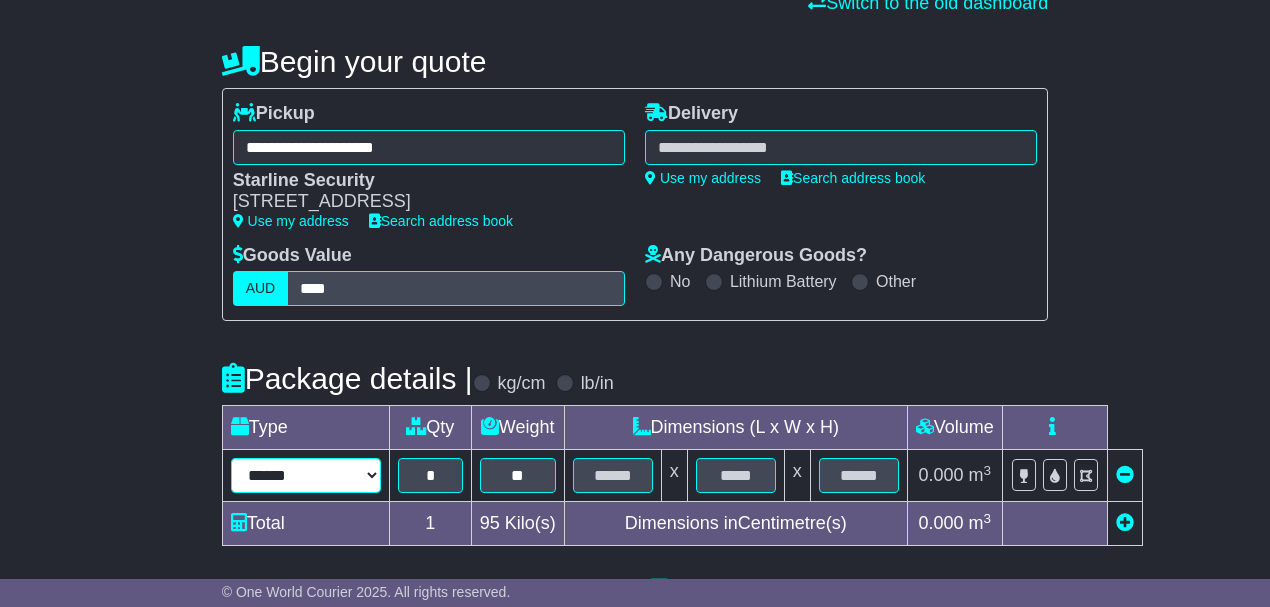 select on "***" 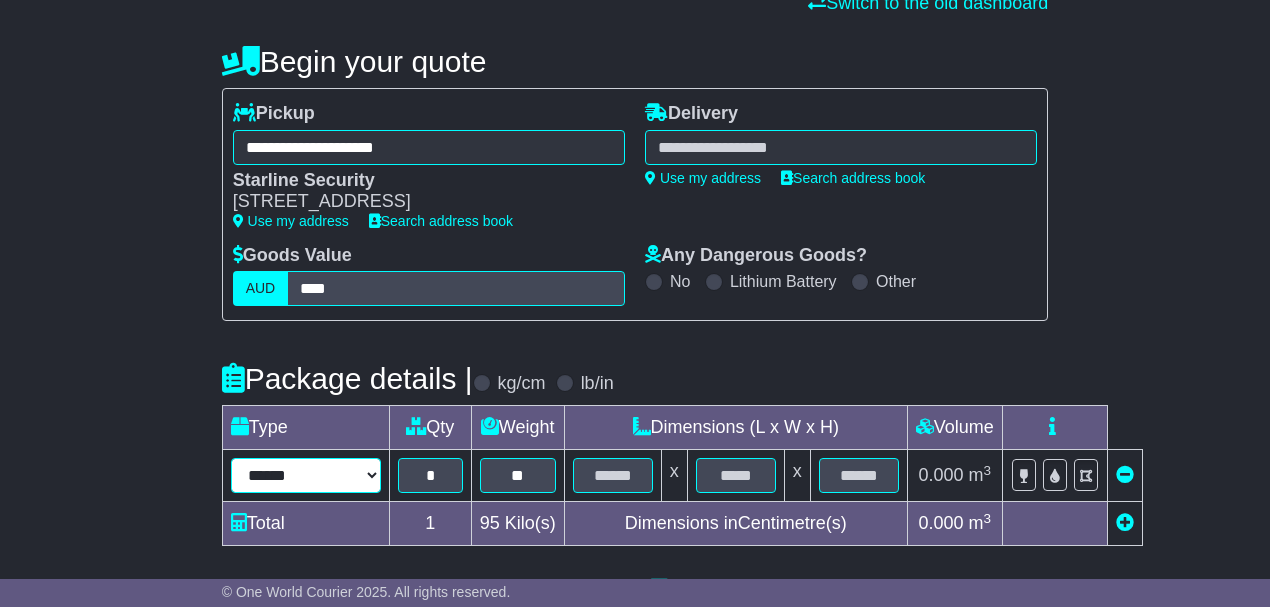 click on "****** ****** *** ******** ***** **** **** ****** *** *******" at bounding box center [306, 475] 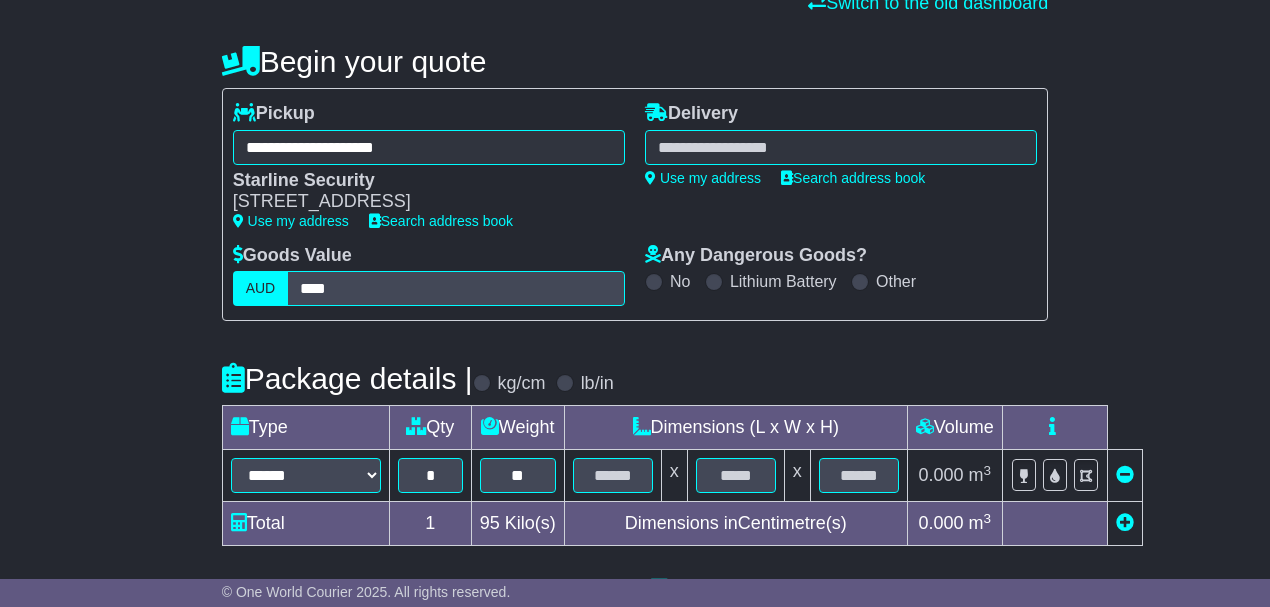 drag, startPoint x: 161, startPoint y: 330, endPoint x: 312, endPoint y: 258, distance: 167.28719 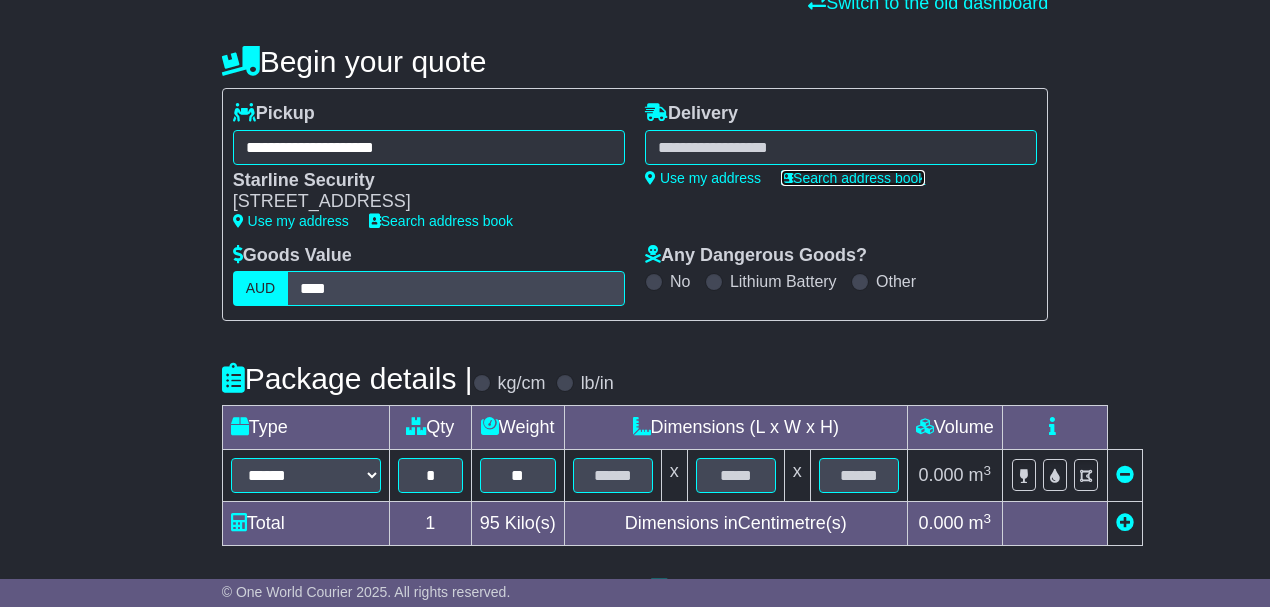 click on "Search address book" at bounding box center [853, 178] 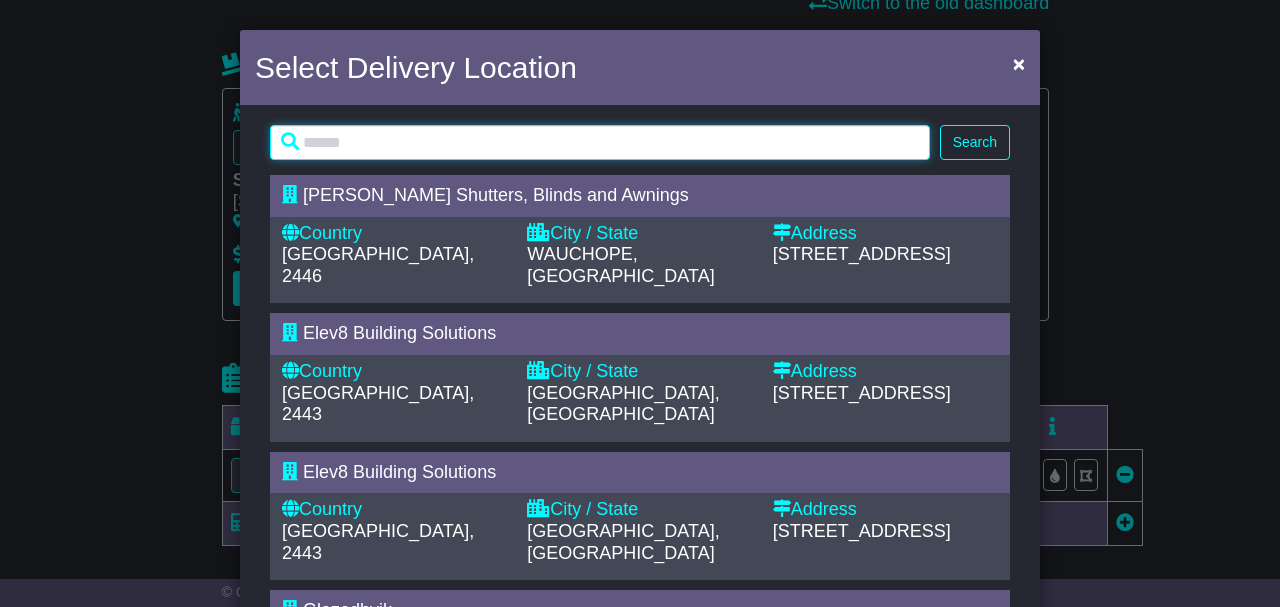 click at bounding box center [600, 142] 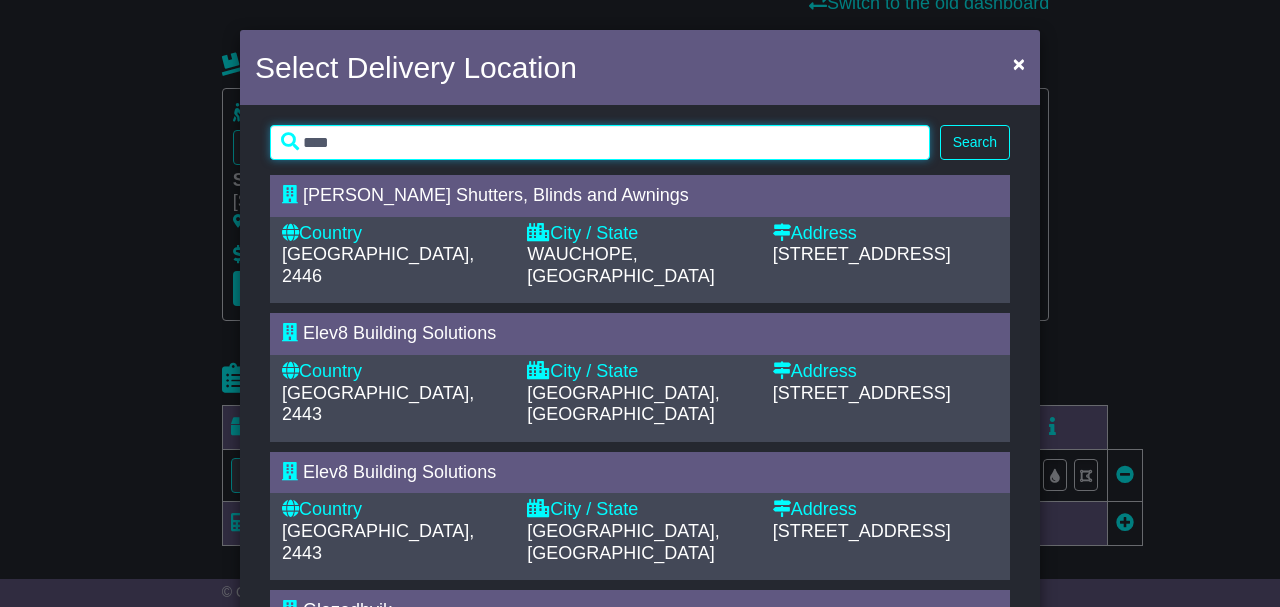 type on "****" 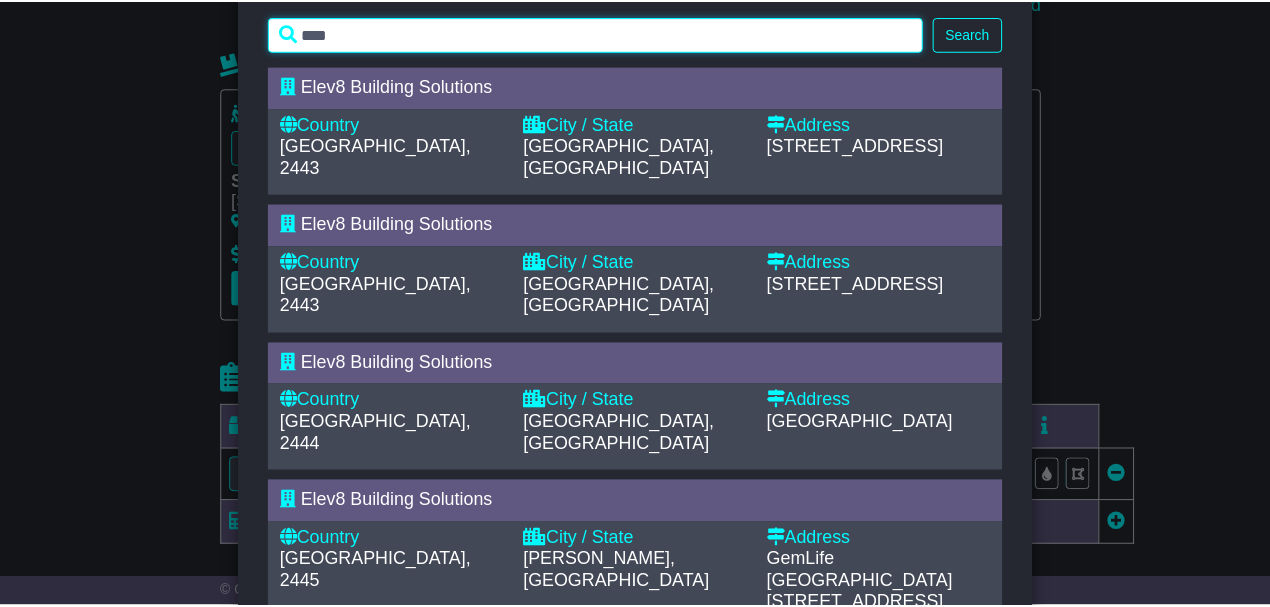 scroll, scrollTop: 133, scrollLeft: 0, axis: vertical 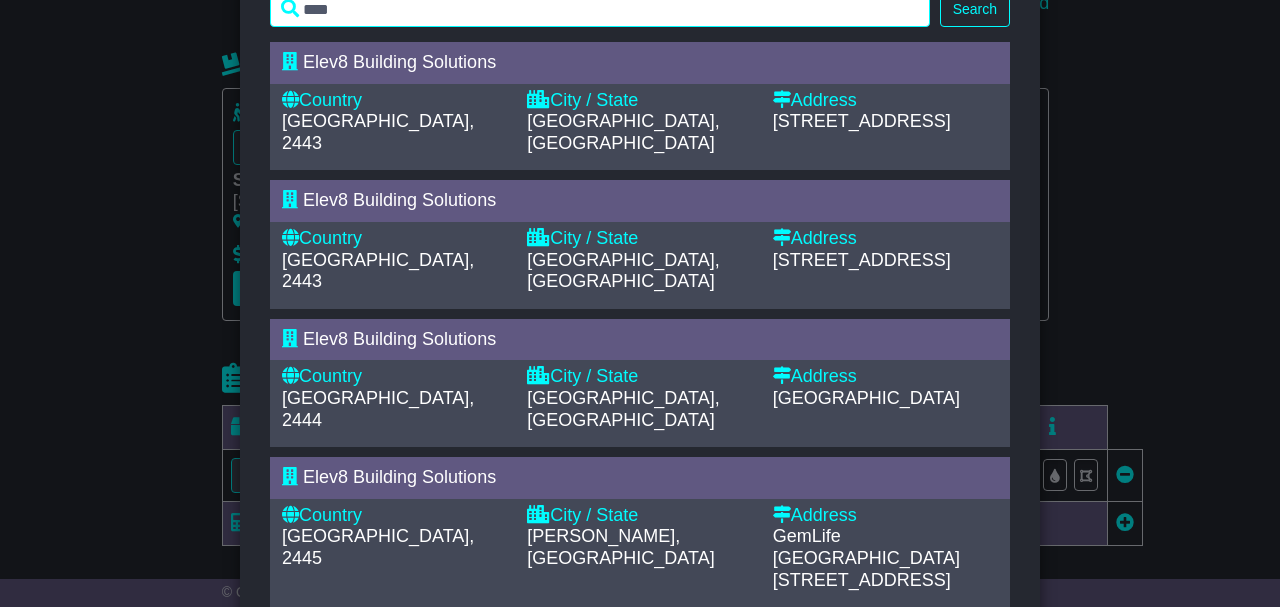 click on "[PERSON_NAME], [GEOGRAPHIC_DATA]" at bounding box center (620, 547) 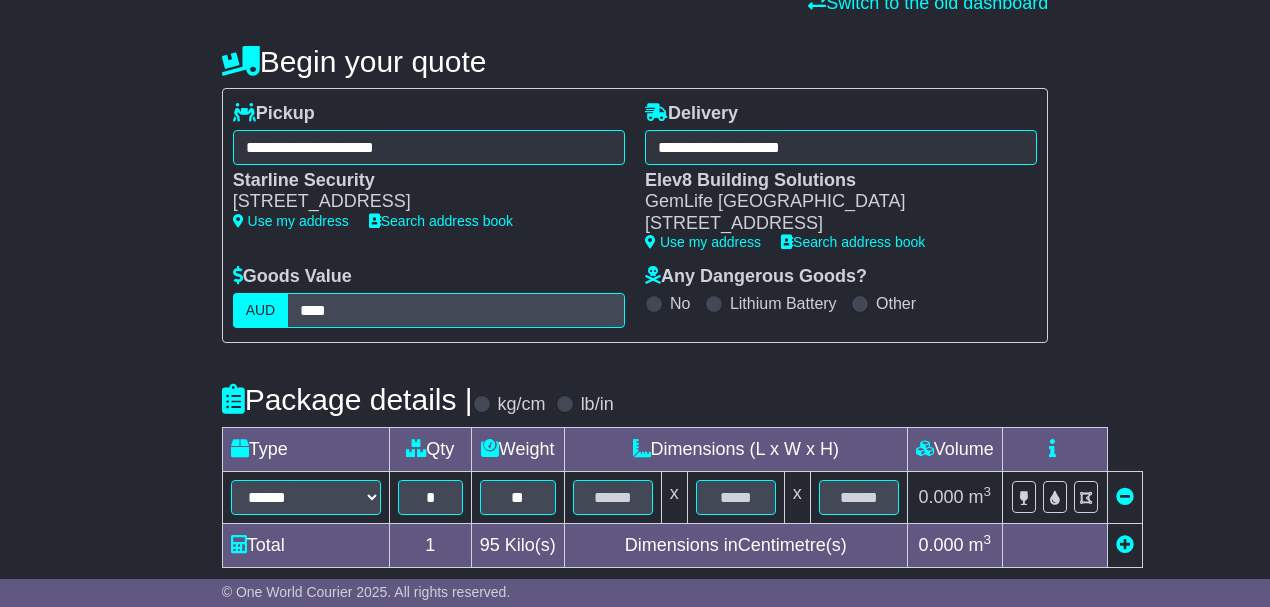 click on "**********" at bounding box center (635, 667) 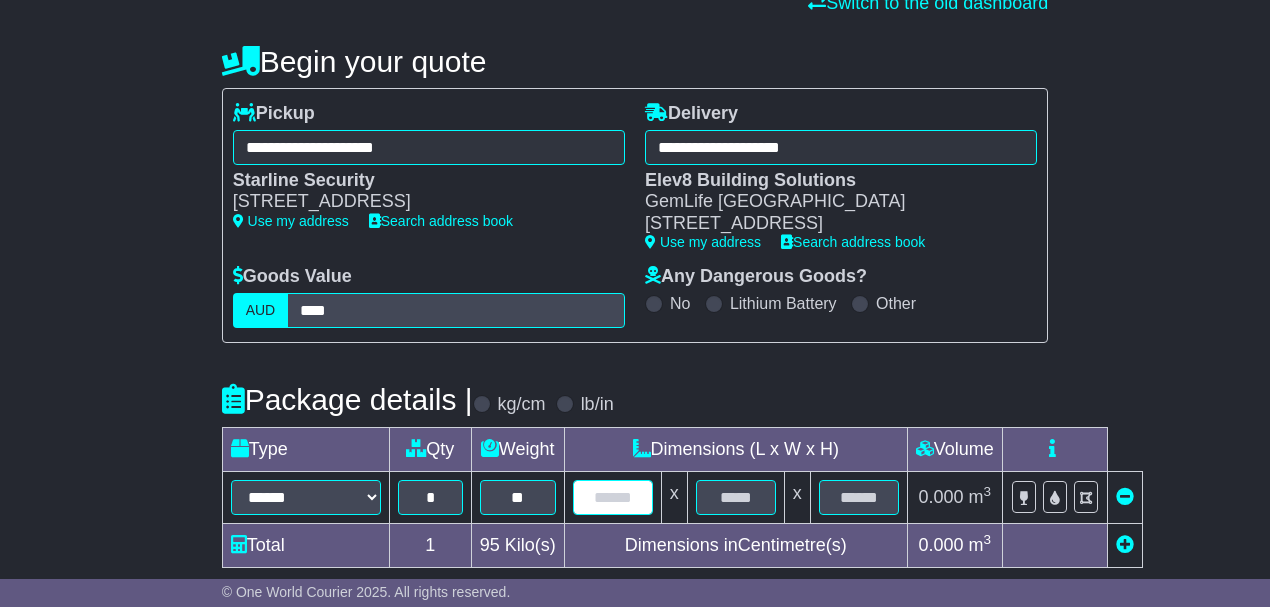 click at bounding box center (613, 497) 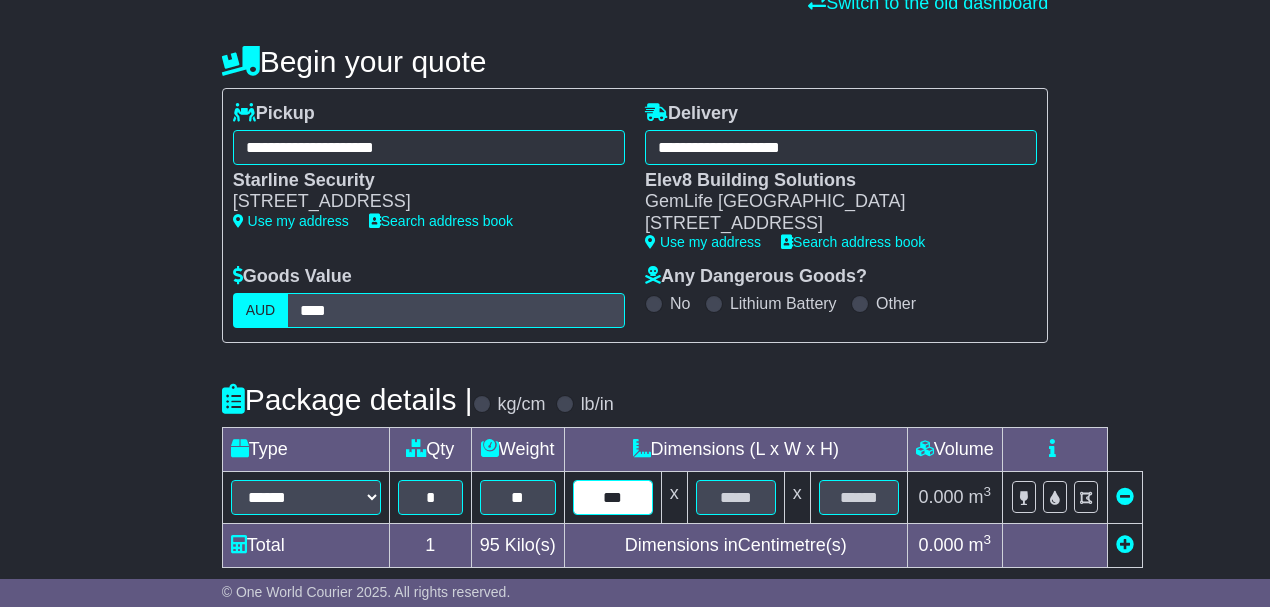 type on "***" 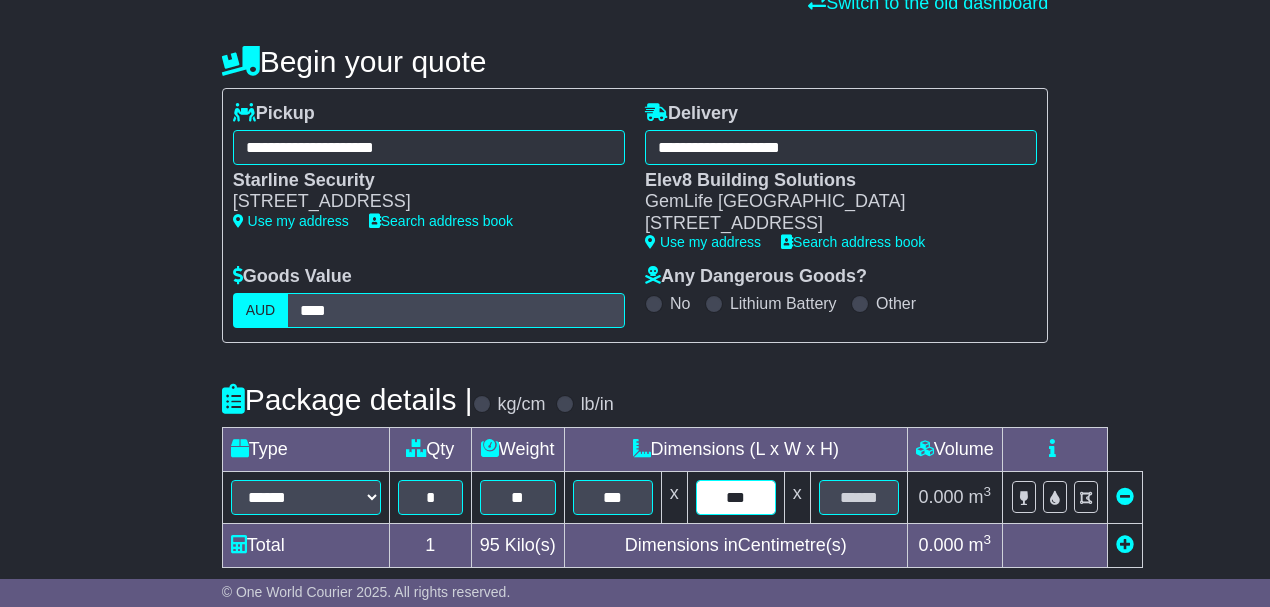 type on "***" 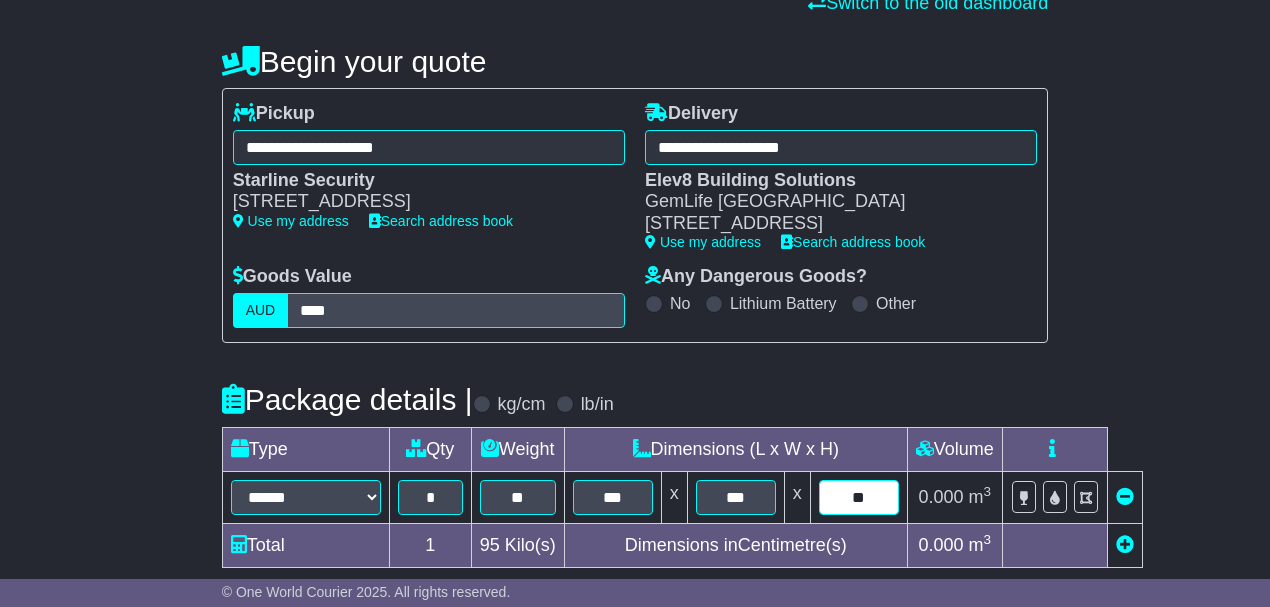 type on "**" 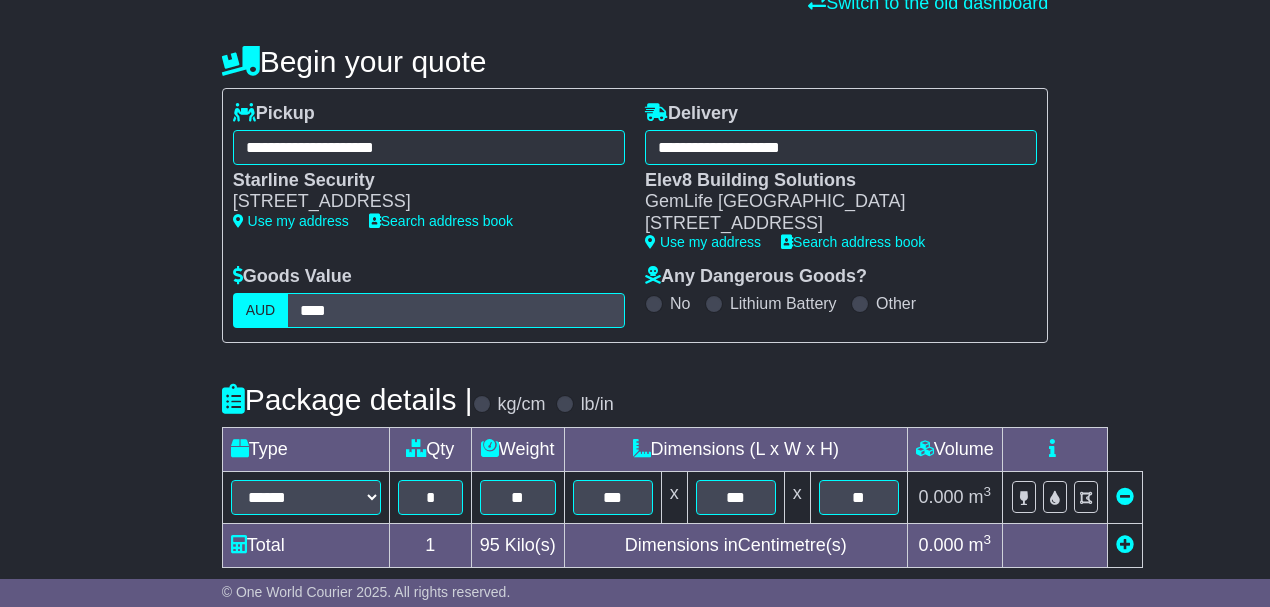 click on "**********" at bounding box center (635, 667) 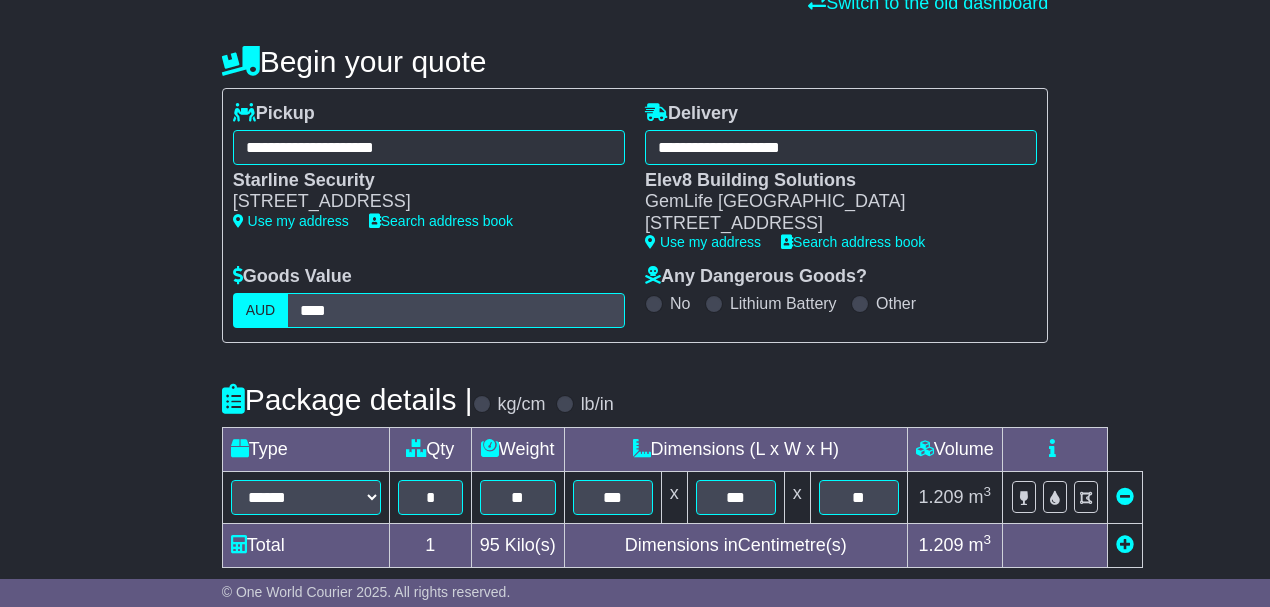 scroll, scrollTop: 466, scrollLeft: 0, axis: vertical 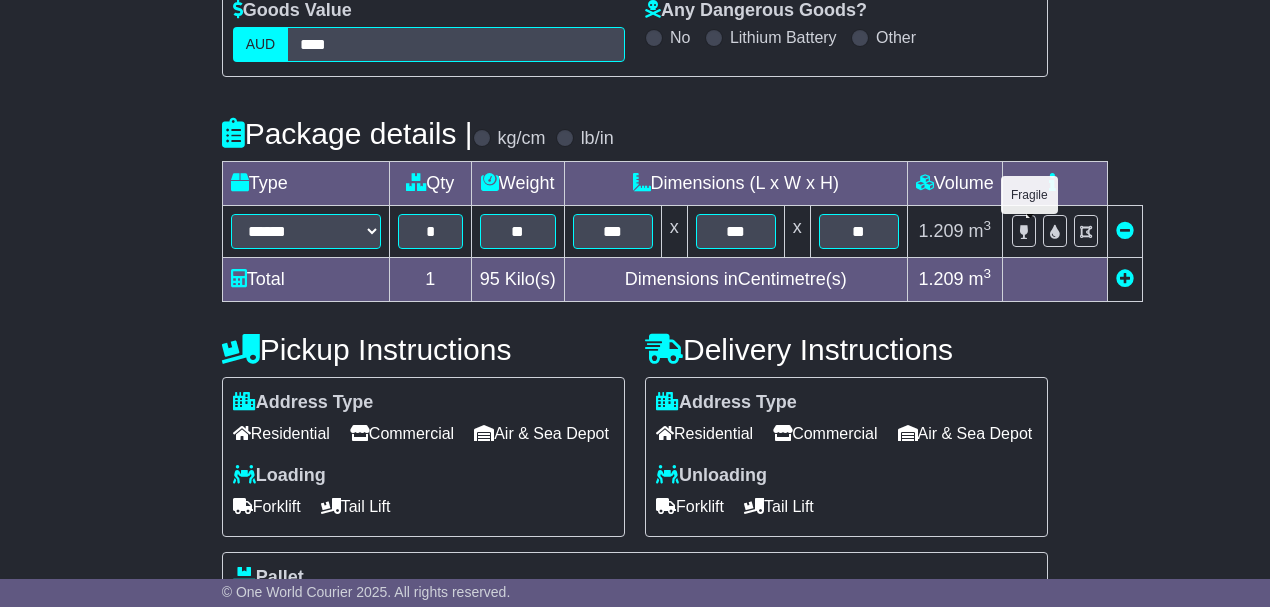 click at bounding box center (1024, 232) 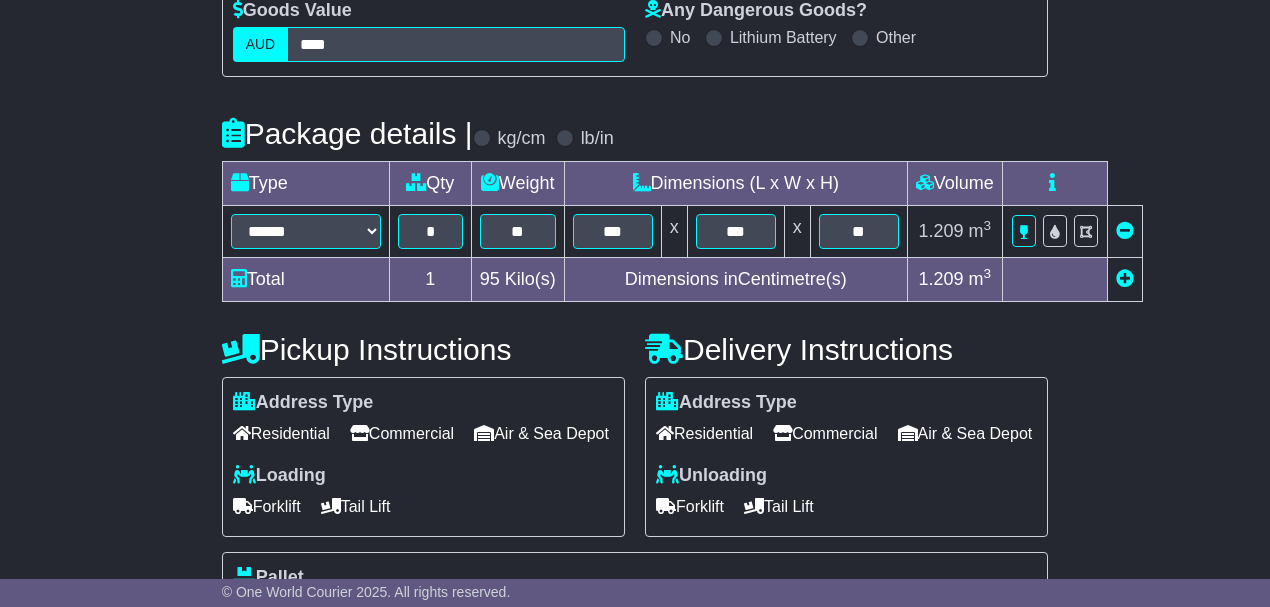 click on "Forklift" at bounding box center (690, 506) 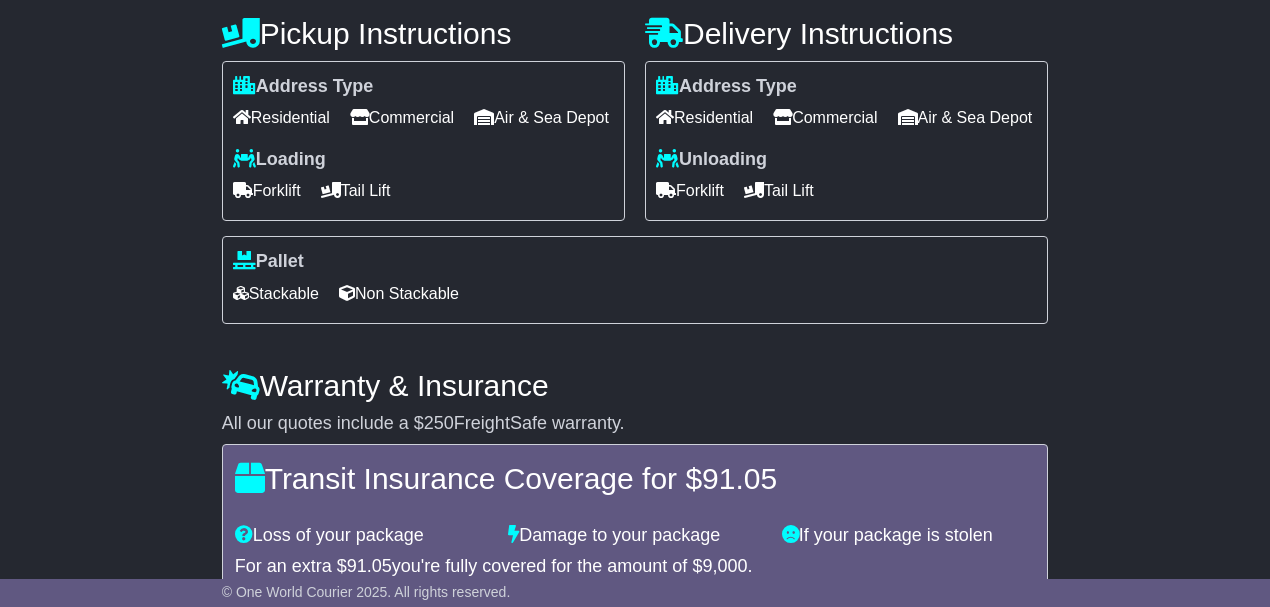 scroll, scrollTop: 866, scrollLeft: 0, axis: vertical 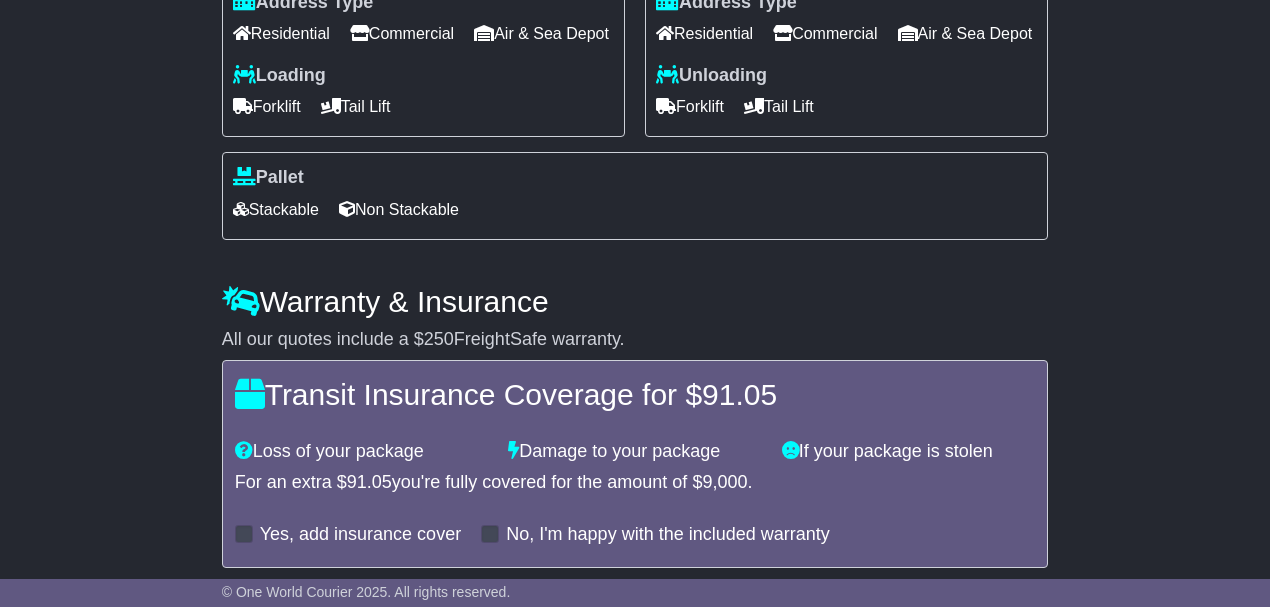 drag, startPoint x: 385, startPoint y: 250, endPoint x: 136, endPoint y: 322, distance: 259.20068 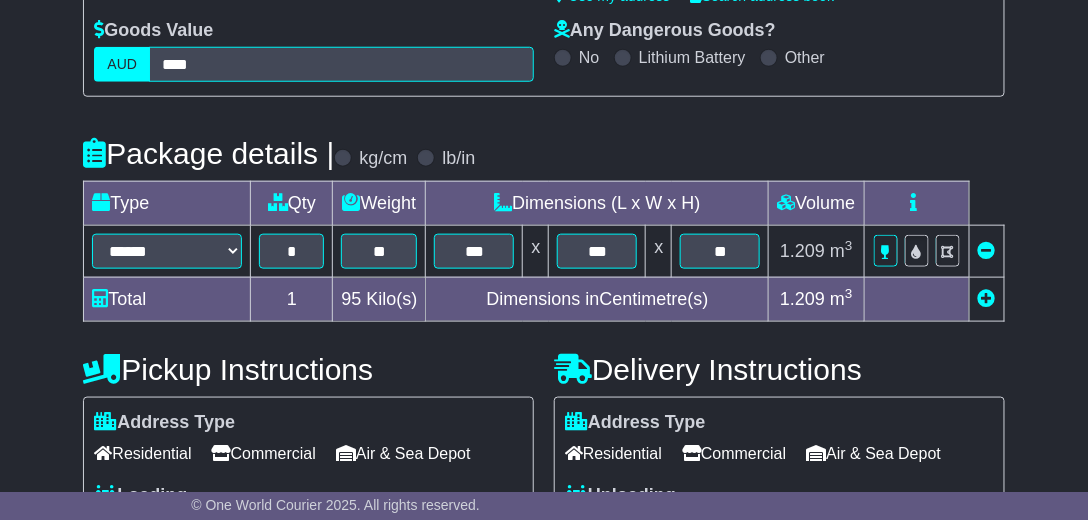 scroll, scrollTop: 542, scrollLeft: 0, axis: vertical 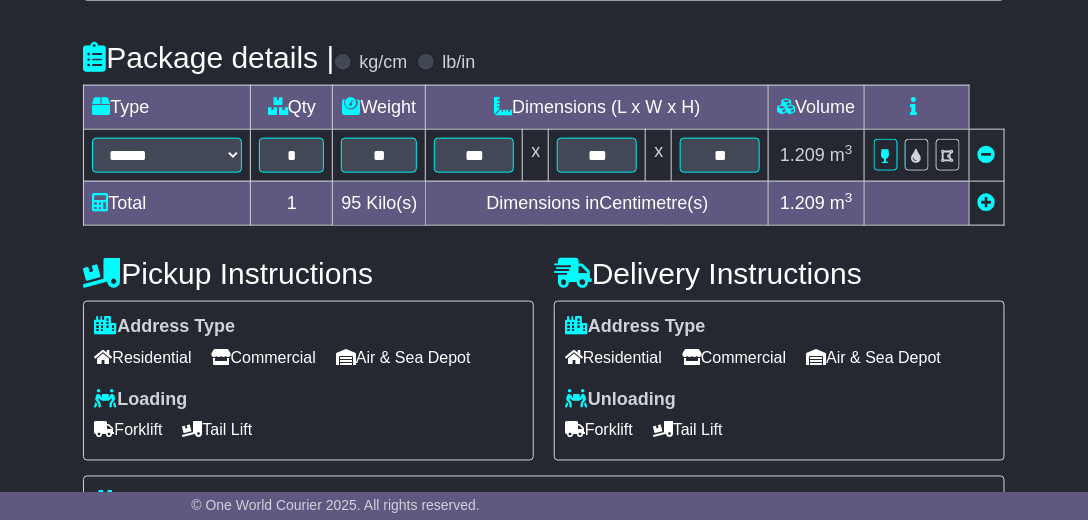 click on "**********" at bounding box center [544, 325] 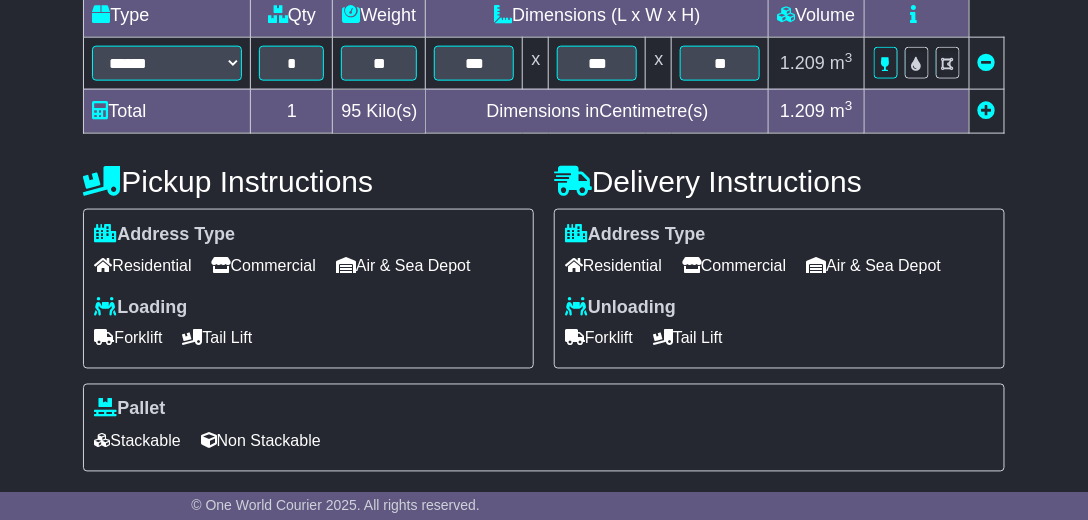 scroll, scrollTop: 600, scrollLeft: 0, axis: vertical 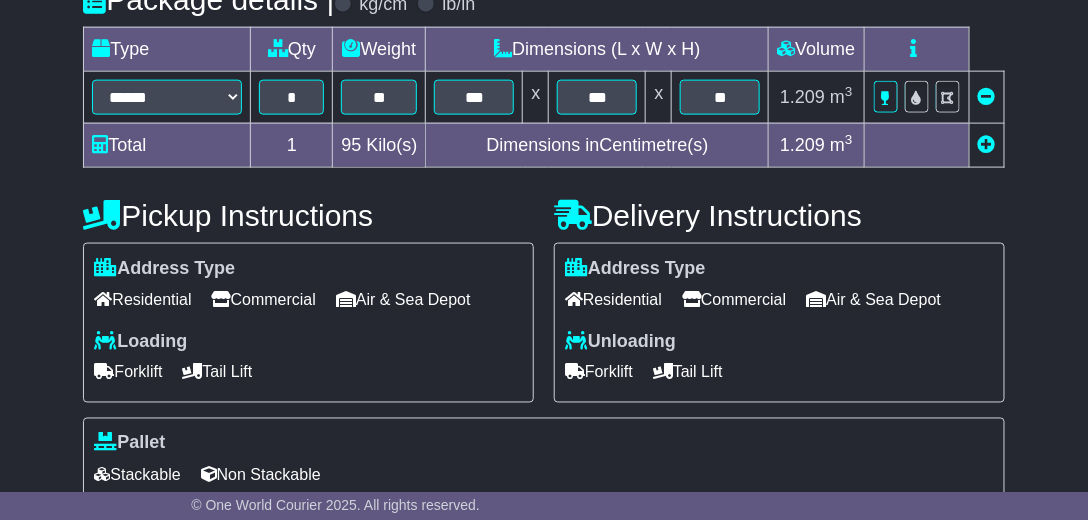 click on "**********" at bounding box center (544, 267) 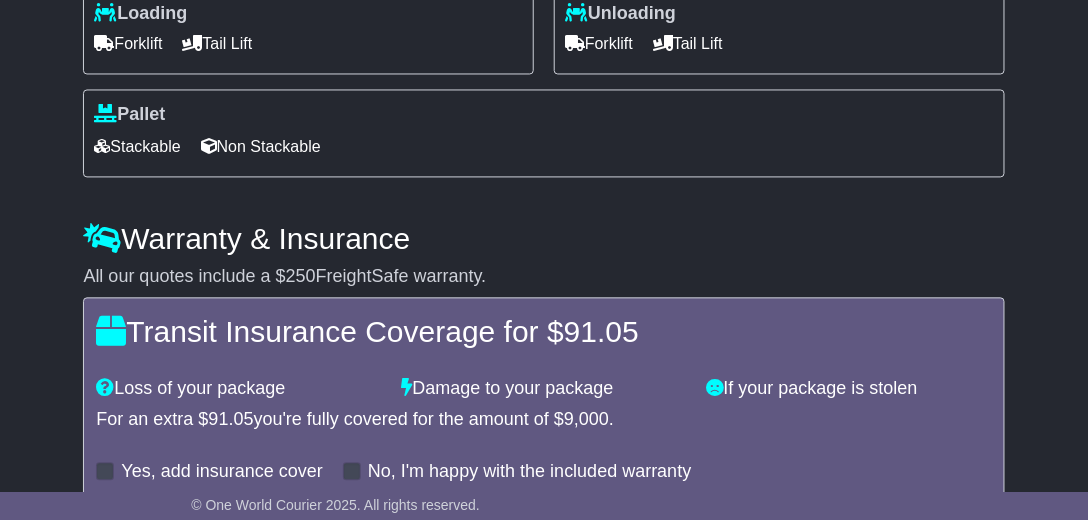 scroll, scrollTop: 1026, scrollLeft: 0, axis: vertical 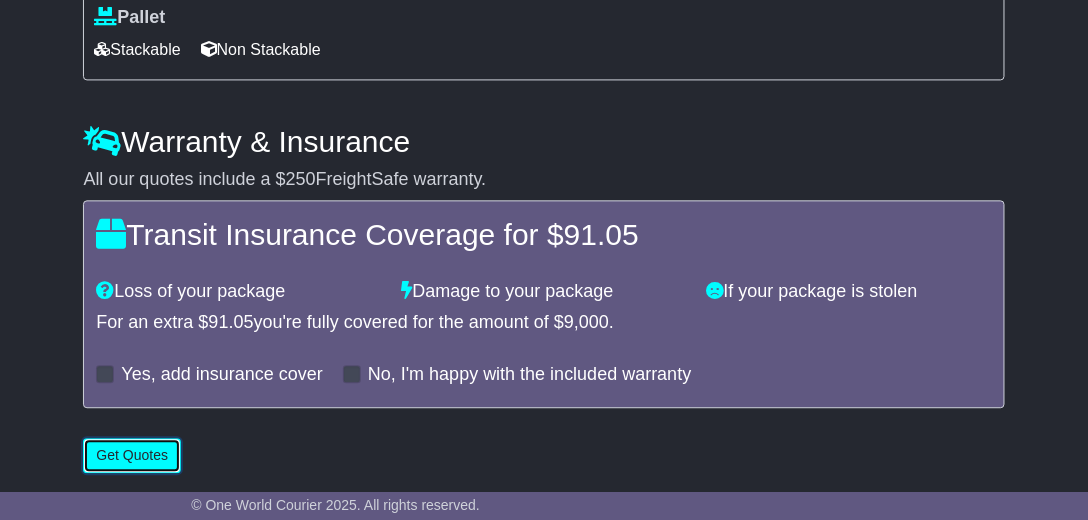 click on "Get Quotes" at bounding box center (132, 455) 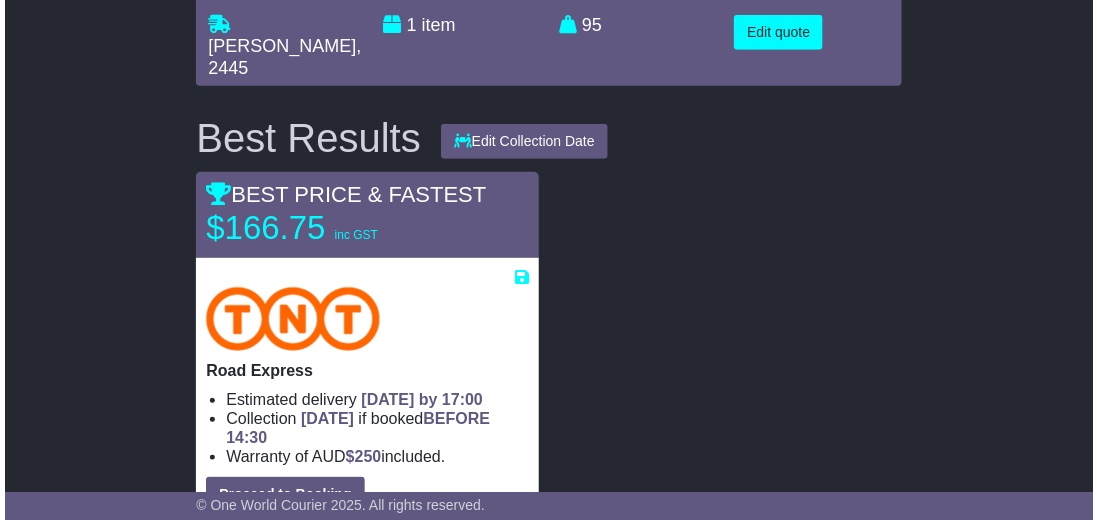 scroll, scrollTop: 285, scrollLeft: 0, axis: vertical 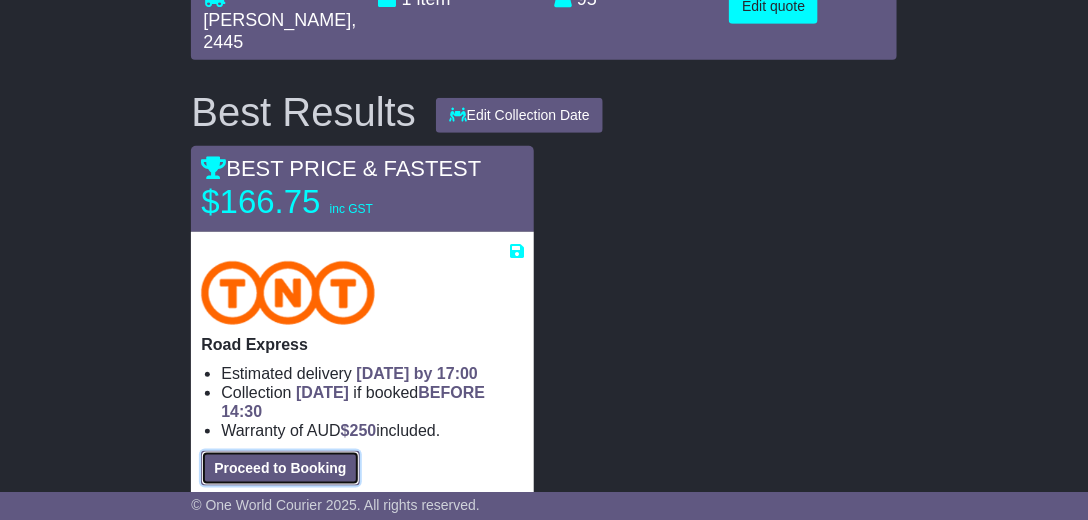 click on "Proceed to Booking" at bounding box center [280, 468] 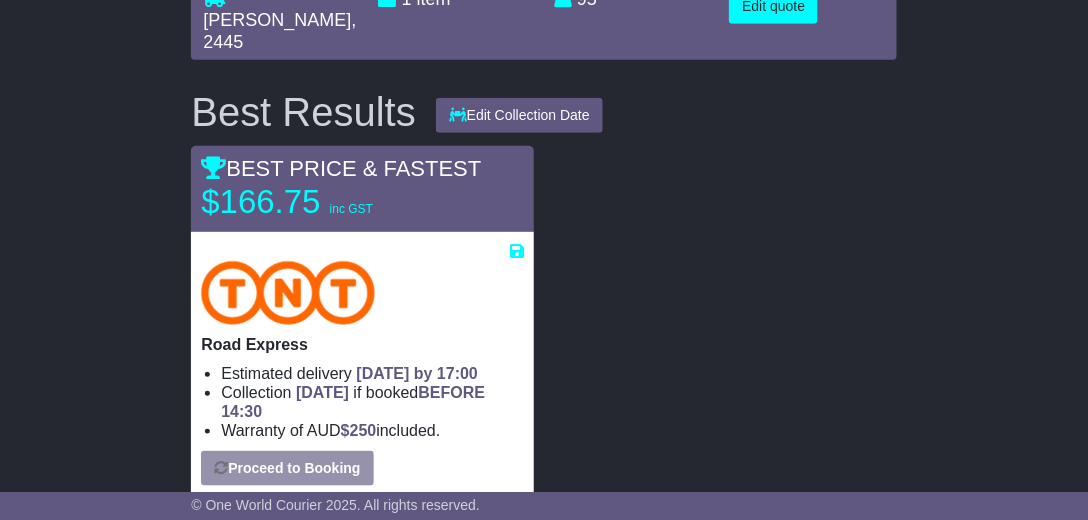 select on "***" 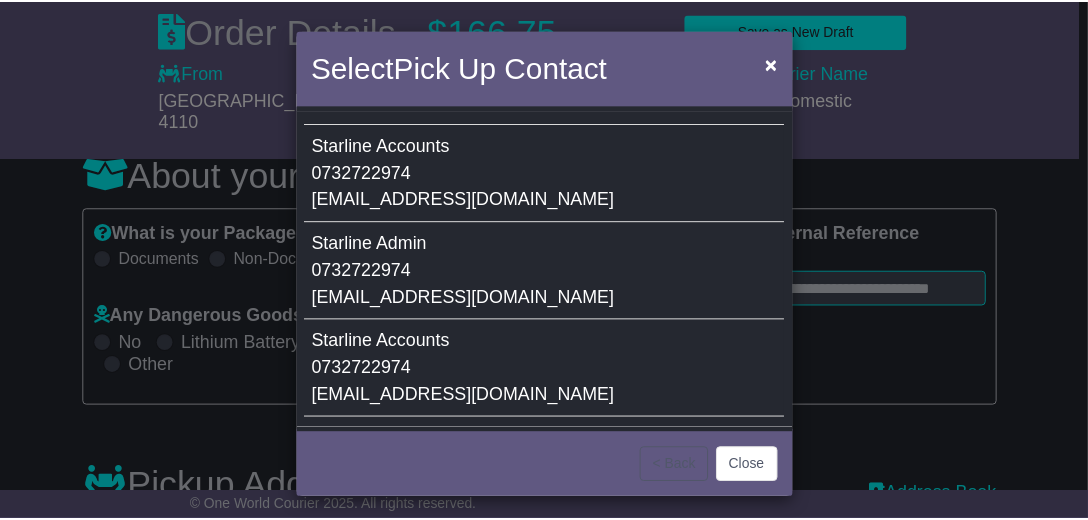 scroll, scrollTop: 232, scrollLeft: 0, axis: vertical 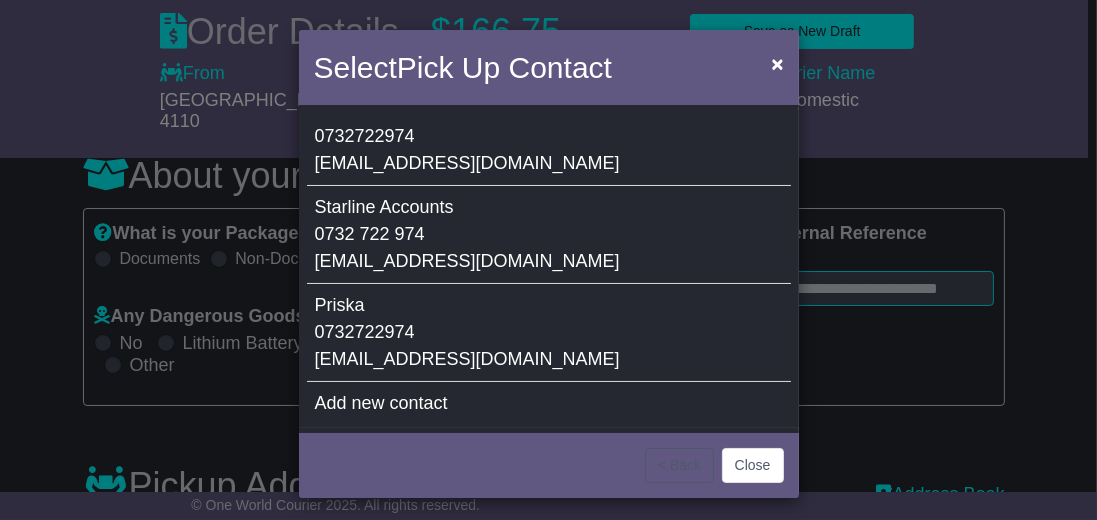 click on "Starline   Accounts
0732 722 974
[EMAIL_ADDRESS][DOMAIN_NAME]" at bounding box center (549, 235) 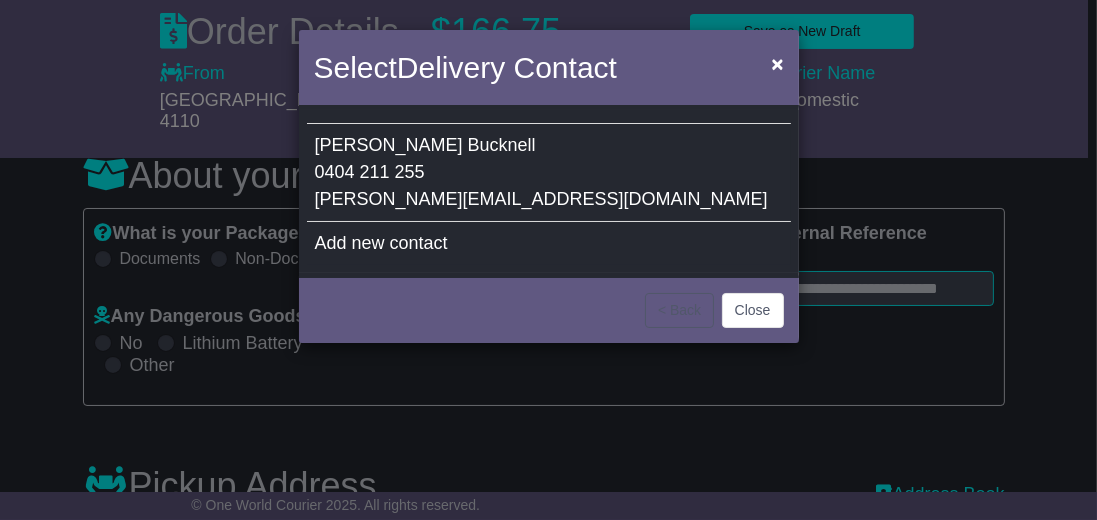 click on "[PERSON_NAME]
0404 211 255
[PERSON_NAME][EMAIL_ADDRESS][DOMAIN_NAME]" at bounding box center [549, 173] 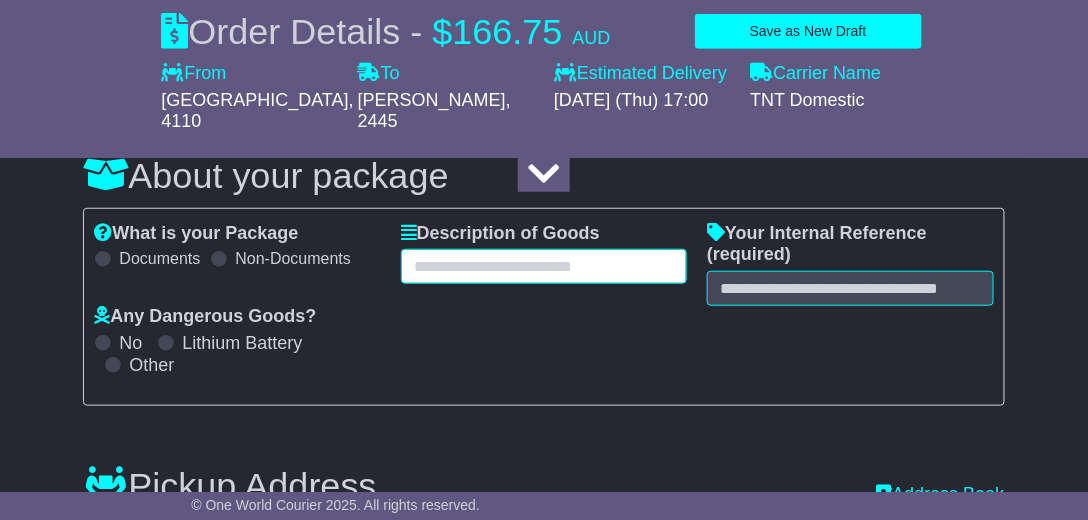 click at bounding box center (544, 266) 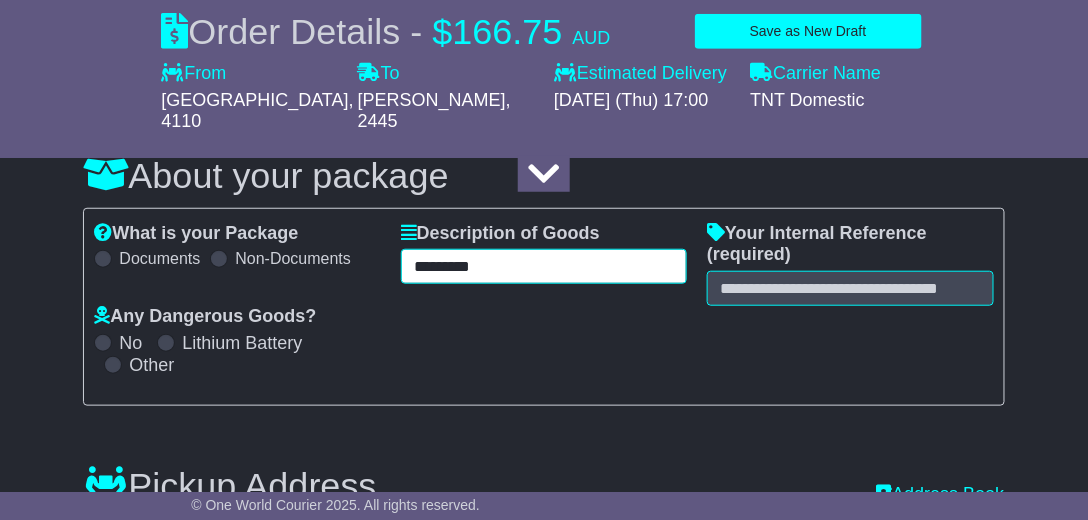 drag, startPoint x: 344, startPoint y: 256, endPoint x: 318, endPoint y: 256, distance: 26 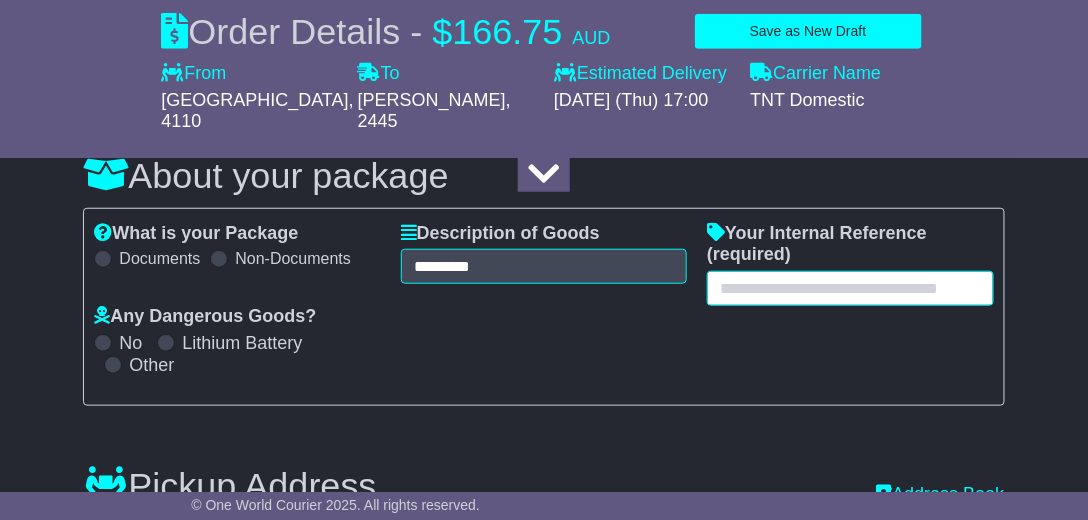 click at bounding box center (850, 288) 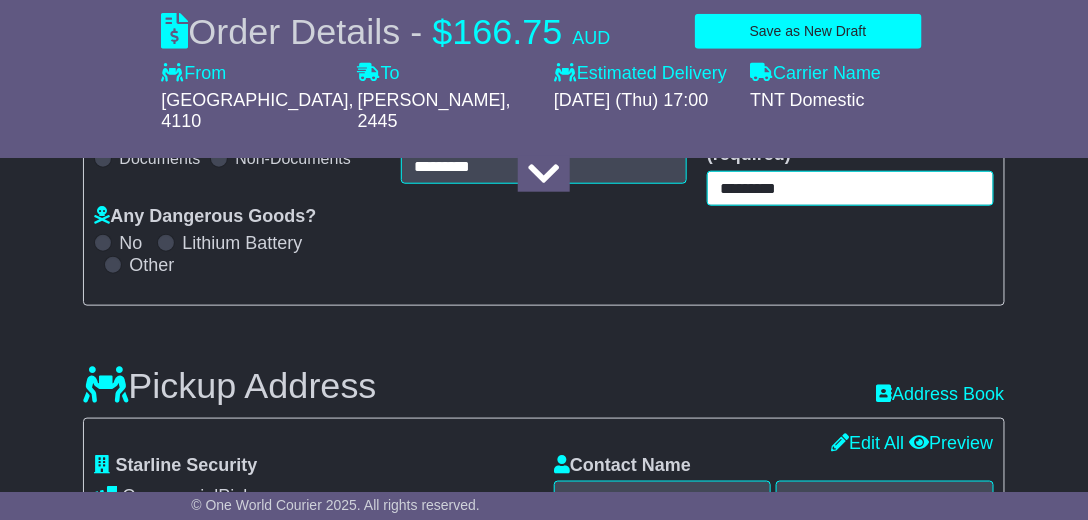 scroll, scrollTop: 226, scrollLeft: 0, axis: vertical 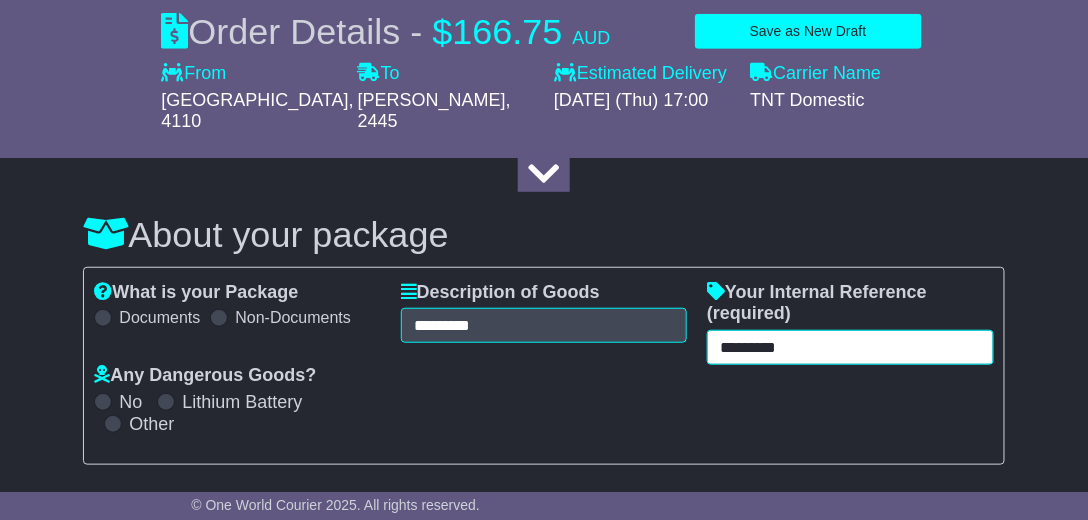 type on "*********" 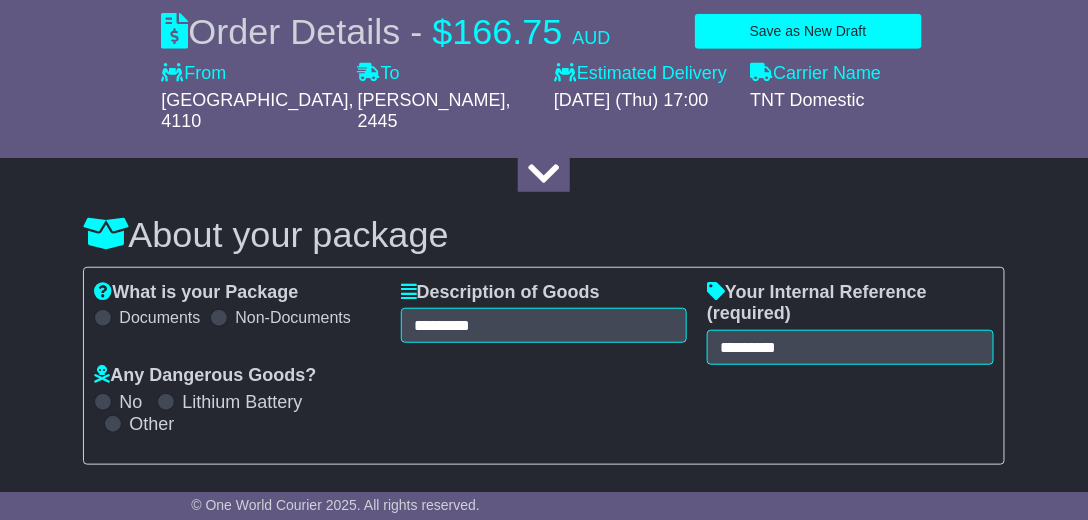 click on "About your package
What is your Package
Documents
Non-Documents
What are the Incoterms?
***
***
***
***
***
***
Description of Goods
*********
Attention: dangerous goods are not allowed by service.
Your Internal Reference (required)
*********
Any Dangerous Goods?
No" at bounding box center (544, 1538) 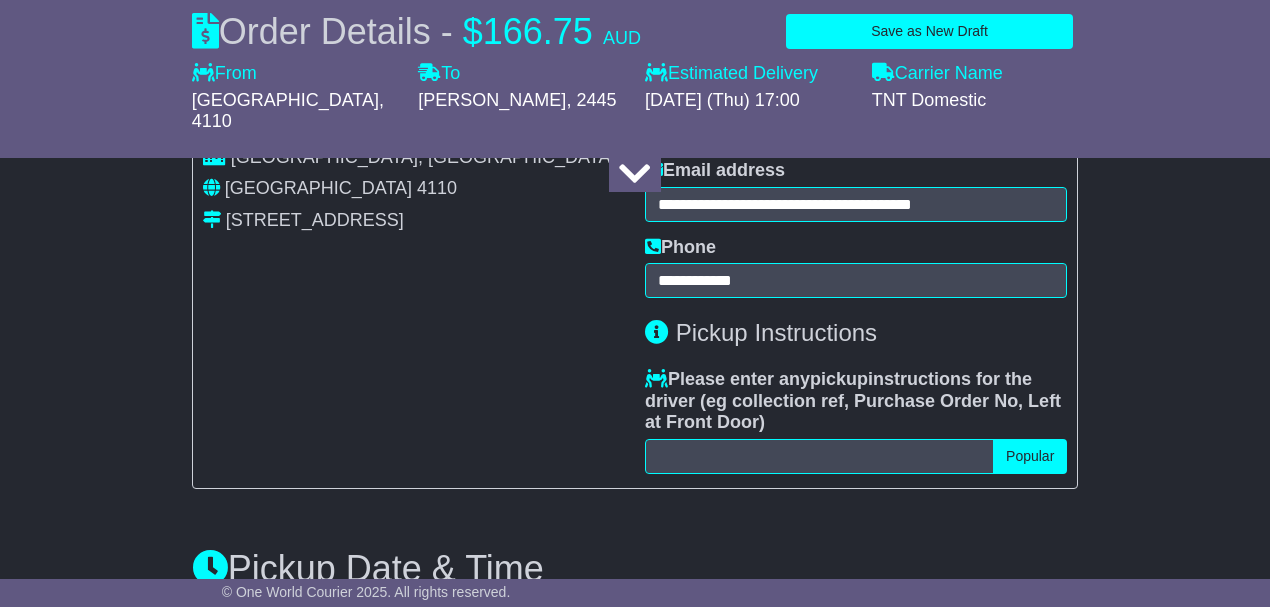 scroll, scrollTop: 760, scrollLeft: 0, axis: vertical 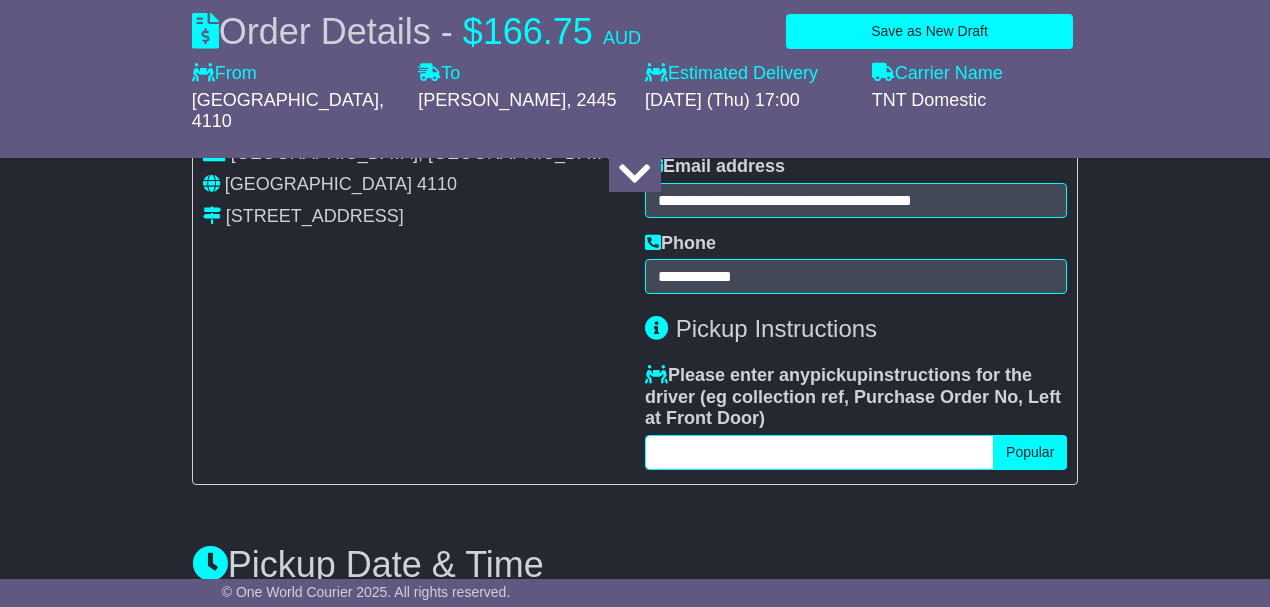 click at bounding box center (819, 452) 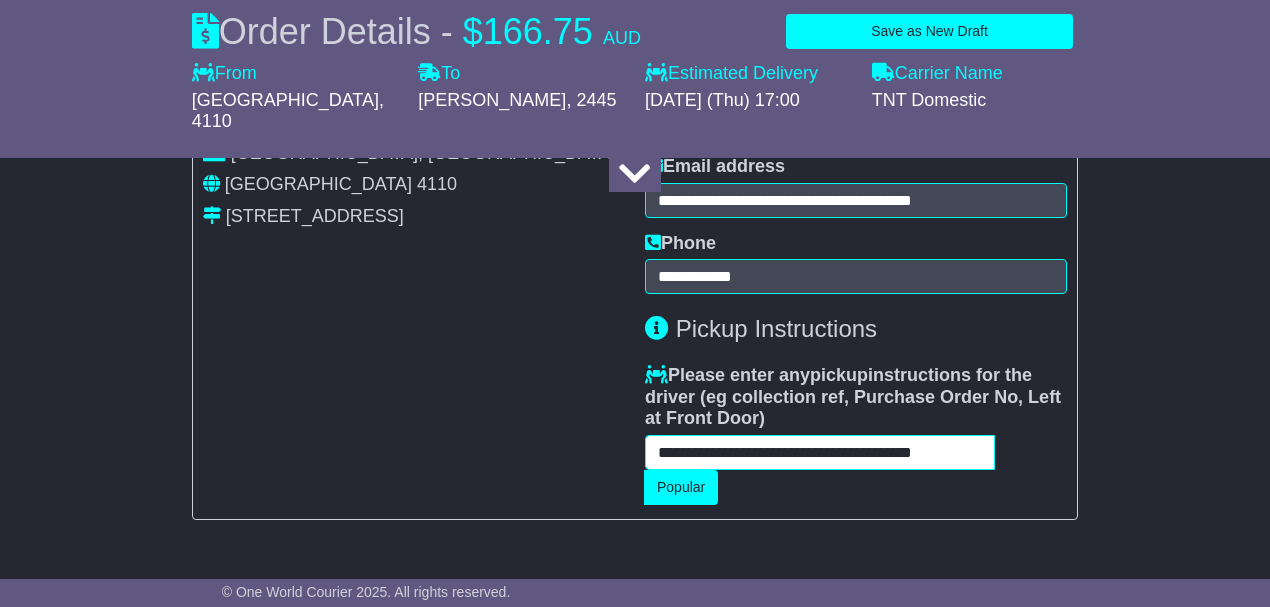 scroll, scrollTop: 0, scrollLeft: 50, axis: horizontal 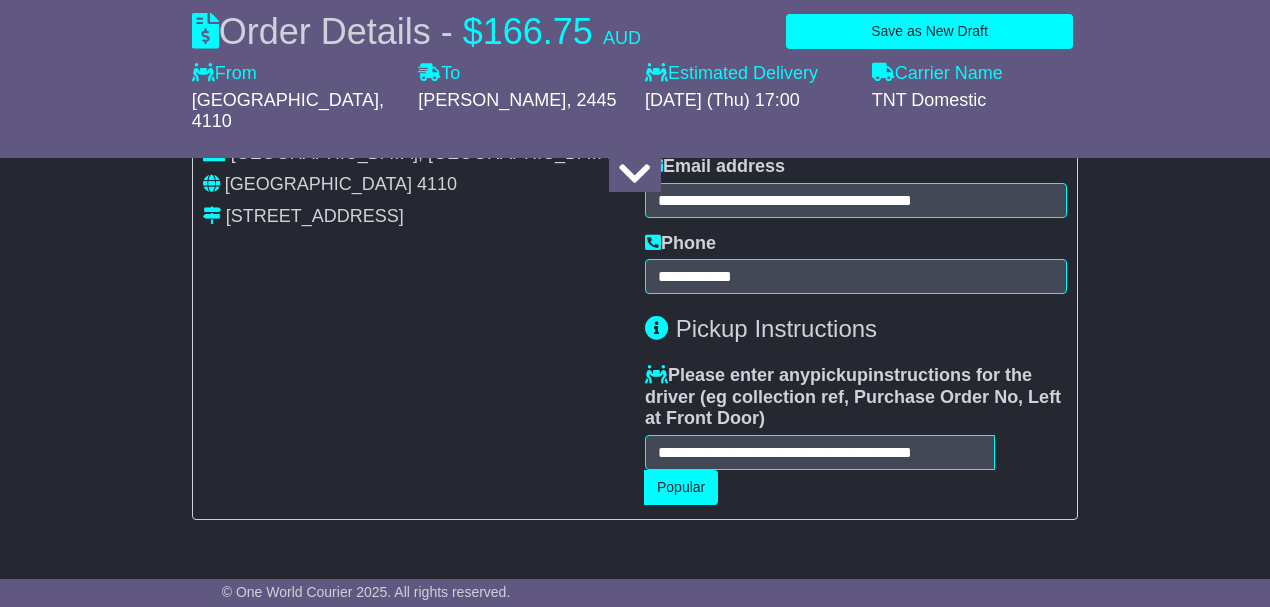 click on "**********" at bounding box center (414, 292) 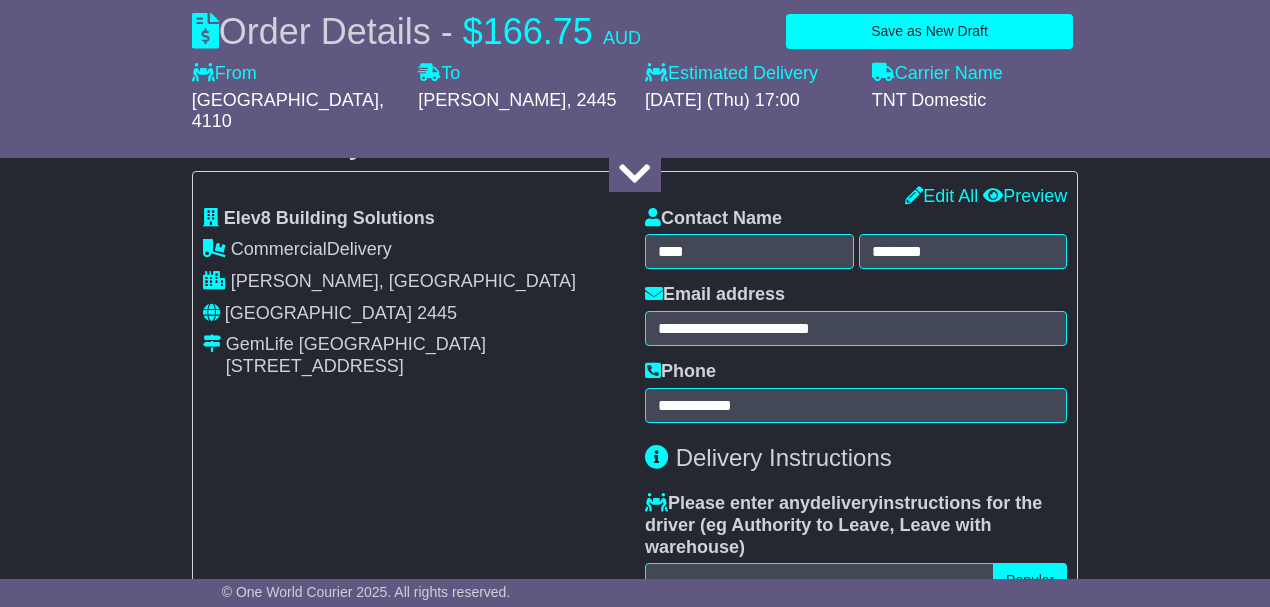scroll, scrollTop: 1693, scrollLeft: 0, axis: vertical 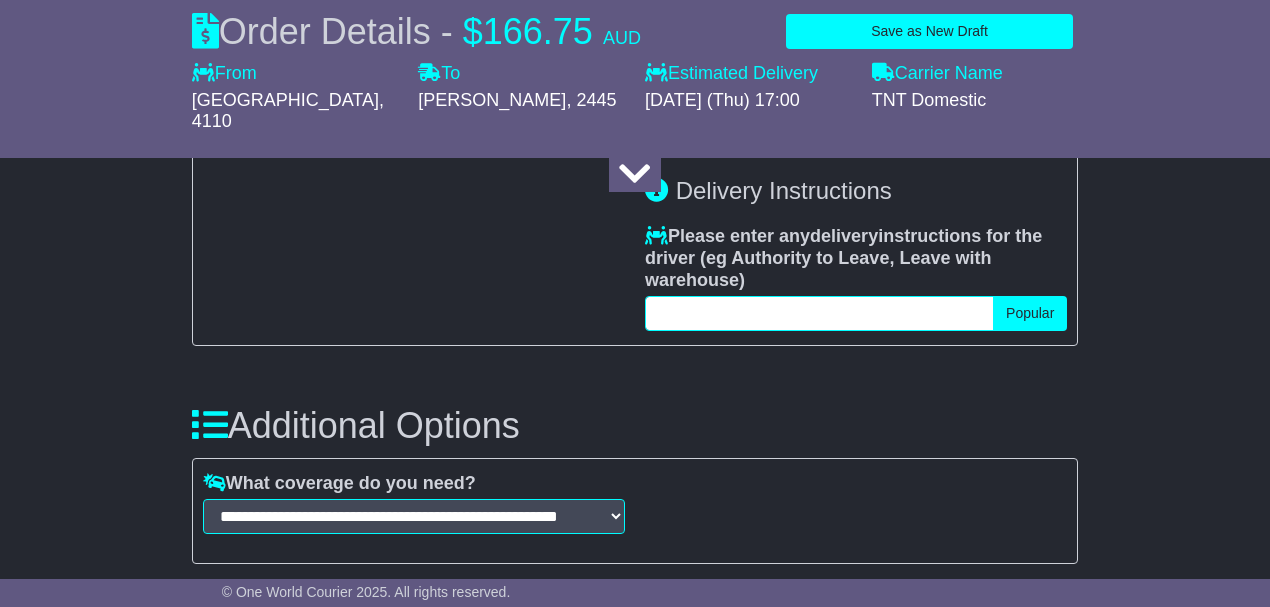 click at bounding box center (819, 313) 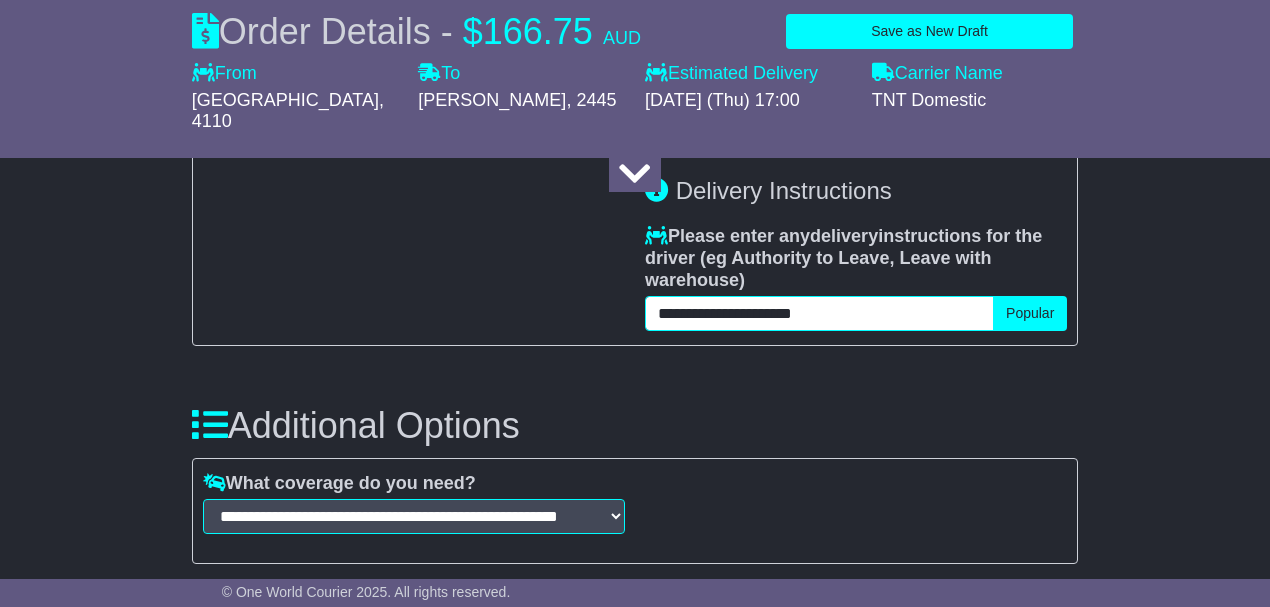 type on "**********" 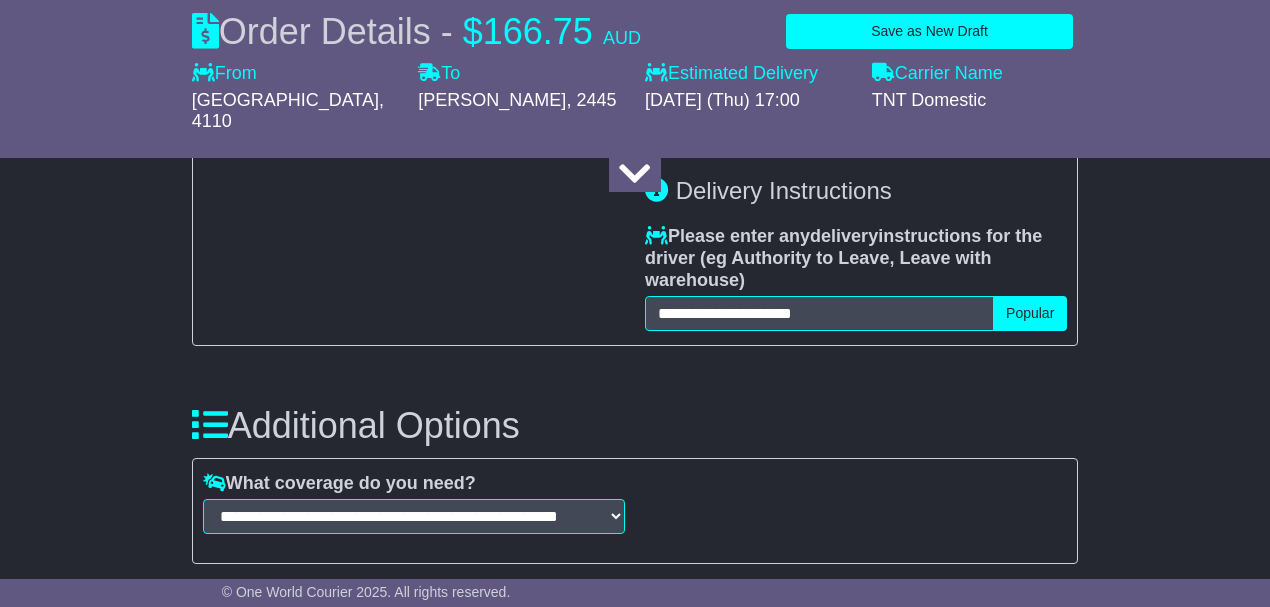 click on "About your package
What is your Package
Documents
Non-Documents
What are the Incoterms?
***
***
***
***
***
***
Description of Goods
*********
Attention: dangerous goods are not allowed by service.
Your Internal Reference (required)
*********
Any Dangerous Goods?
No" at bounding box center (635, 88) 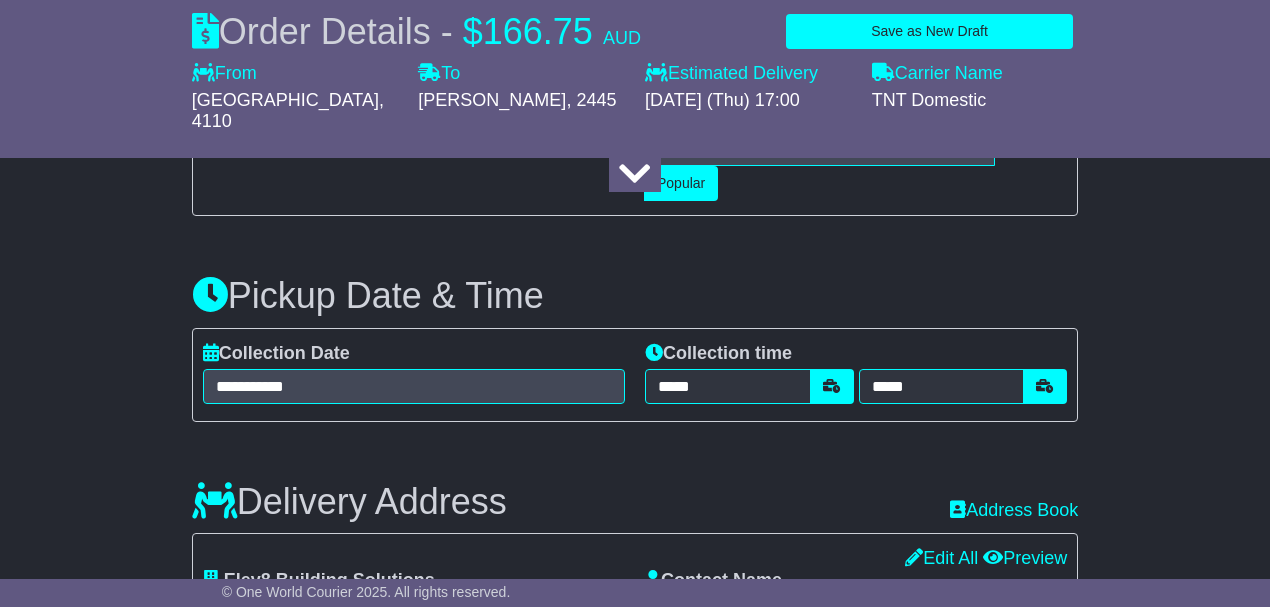 scroll, scrollTop: 1026, scrollLeft: 0, axis: vertical 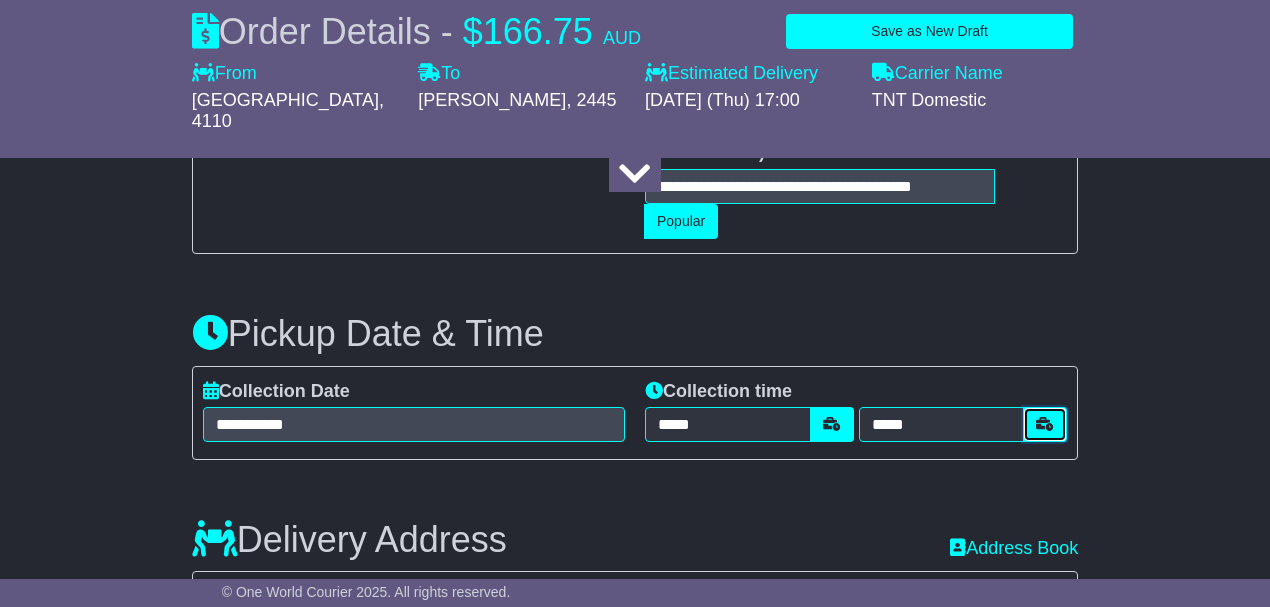 click at bounding box center (1045, 424) 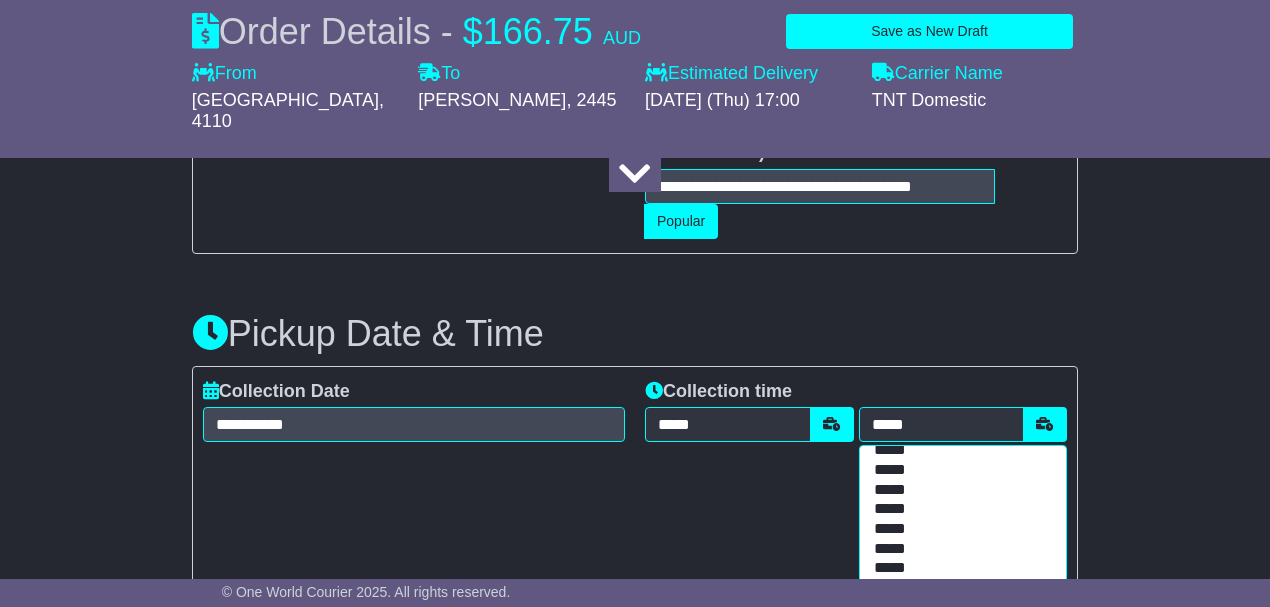 scroll, scrollTop: 933, scrollLeft: 0, axis: vertical 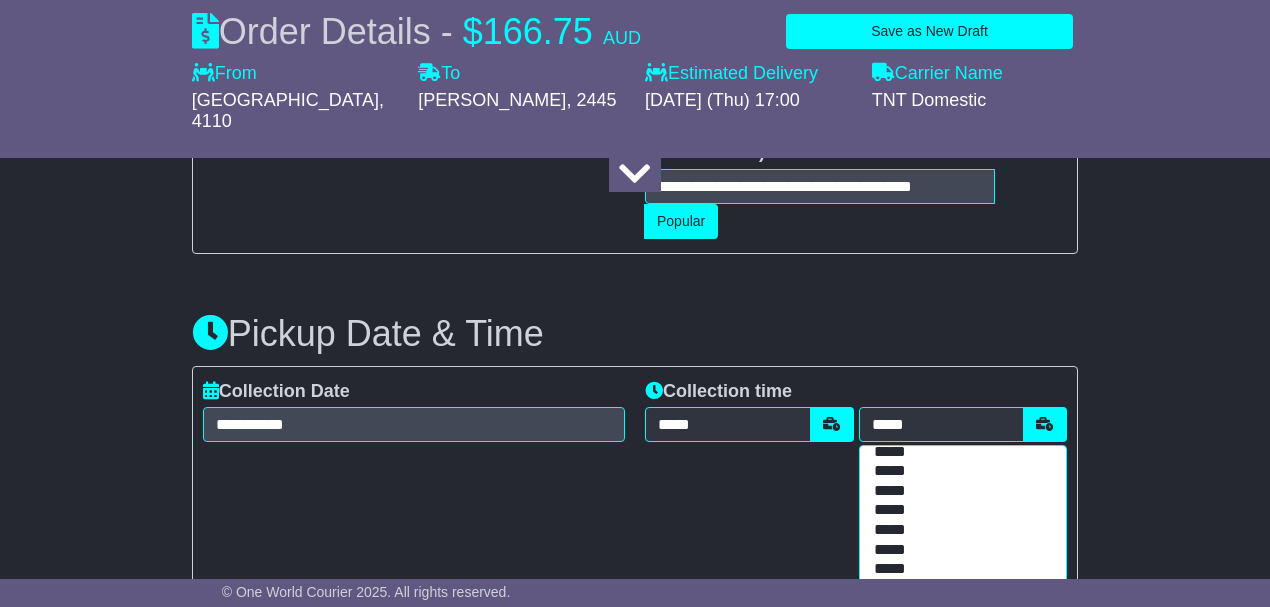 click on "*****" at bounding box center [959, 531] 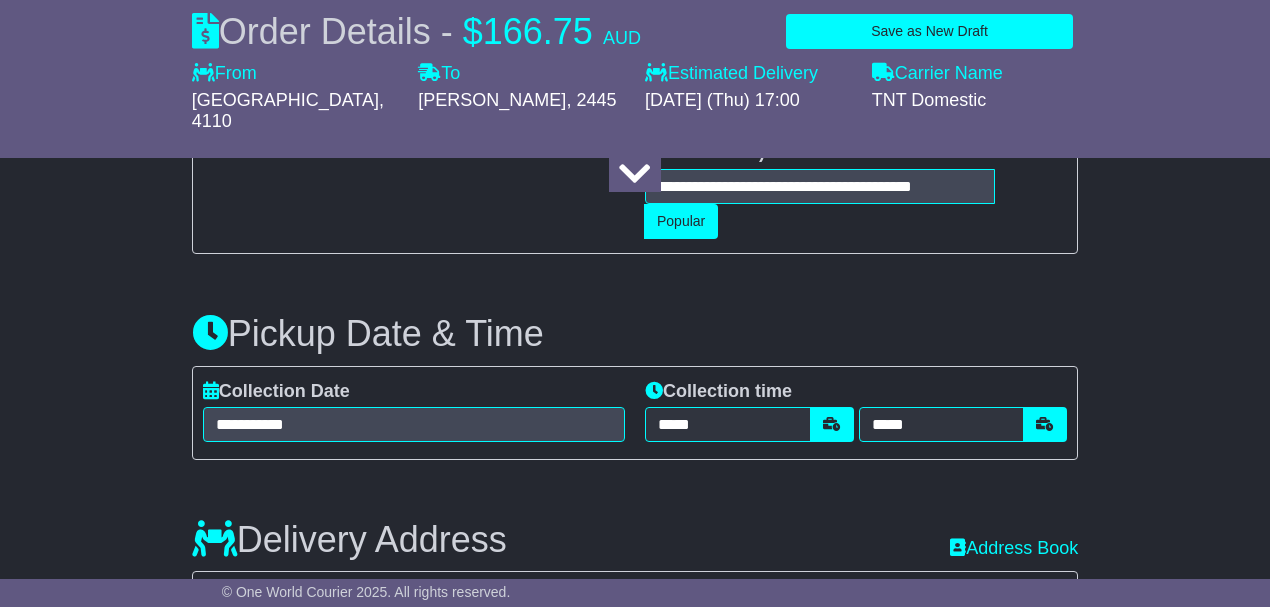 click on "About your package
What is your Package
Documents
Non-Documents
What are the Incoterms?
***
***
***
***
***
***
Description of Goods
*********
Attention: dangerous goods are not allowed by service.
Your Internal Reference (required)
*********
Any Dangerous Goods?
No" at bounding box center (635, 755) 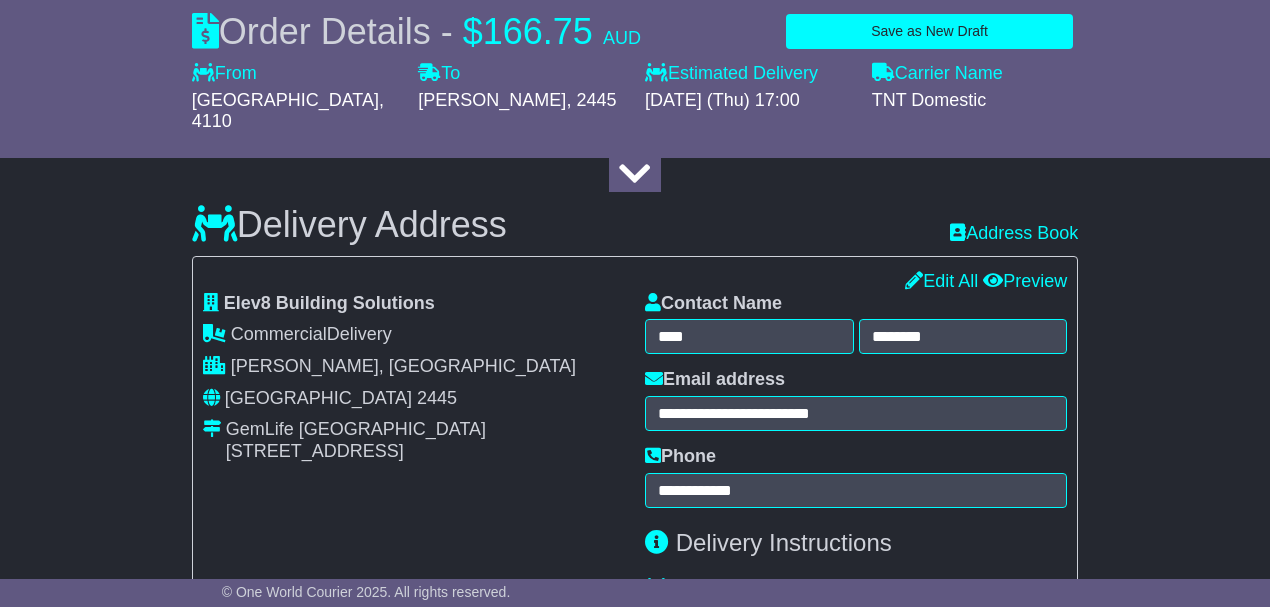 scroll, scrollTop: 1626, scrollLeft: 0, axis: vertical 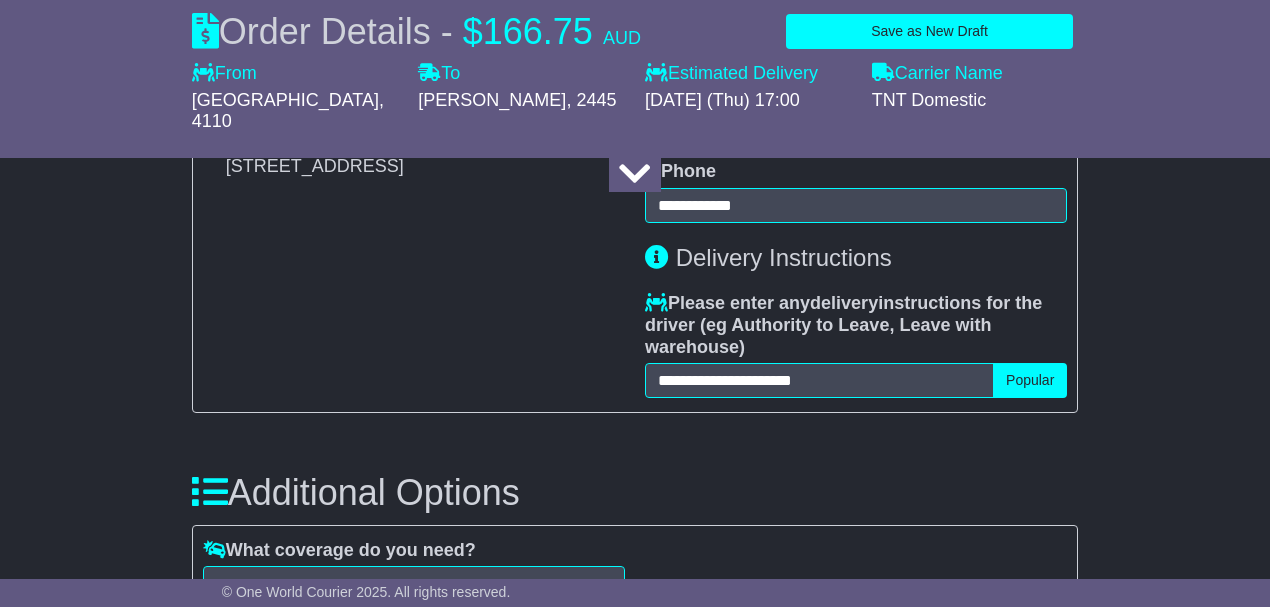 click on "About your package
What is your Package
Documents
Non-Documents
What are the Incoterms?
***
***
***
***
***
***
Description of Goods
*********
Attention: dangerous goods are not allowed by service.
Your Internal Reference (required)
*********
Any Dangerous Goods?
No" at bounding box center (635, 155) 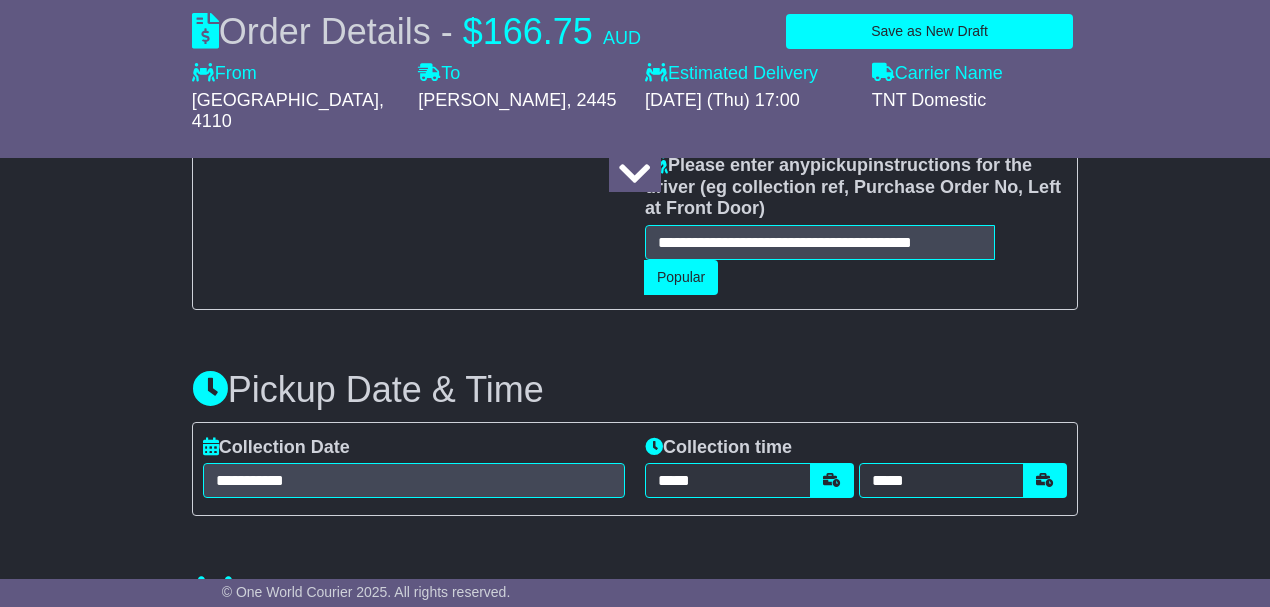 scroll, scrollTop: 893, scrollLeft: 0, axis: vertical 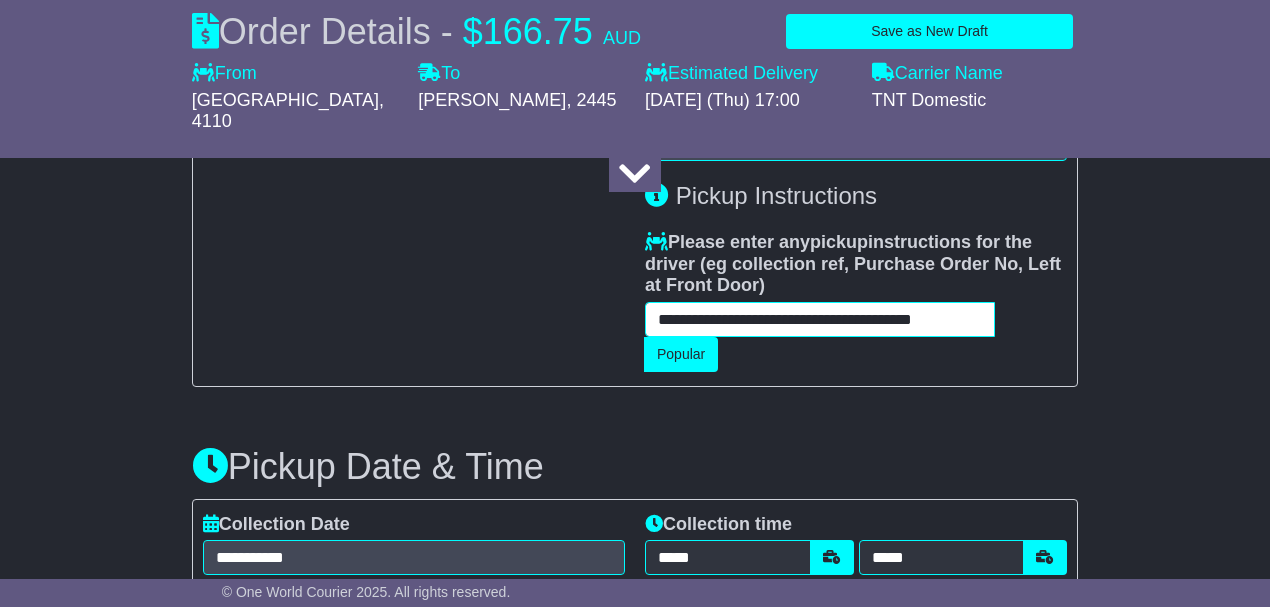 click on "**********" at bounding box center [820, 319] 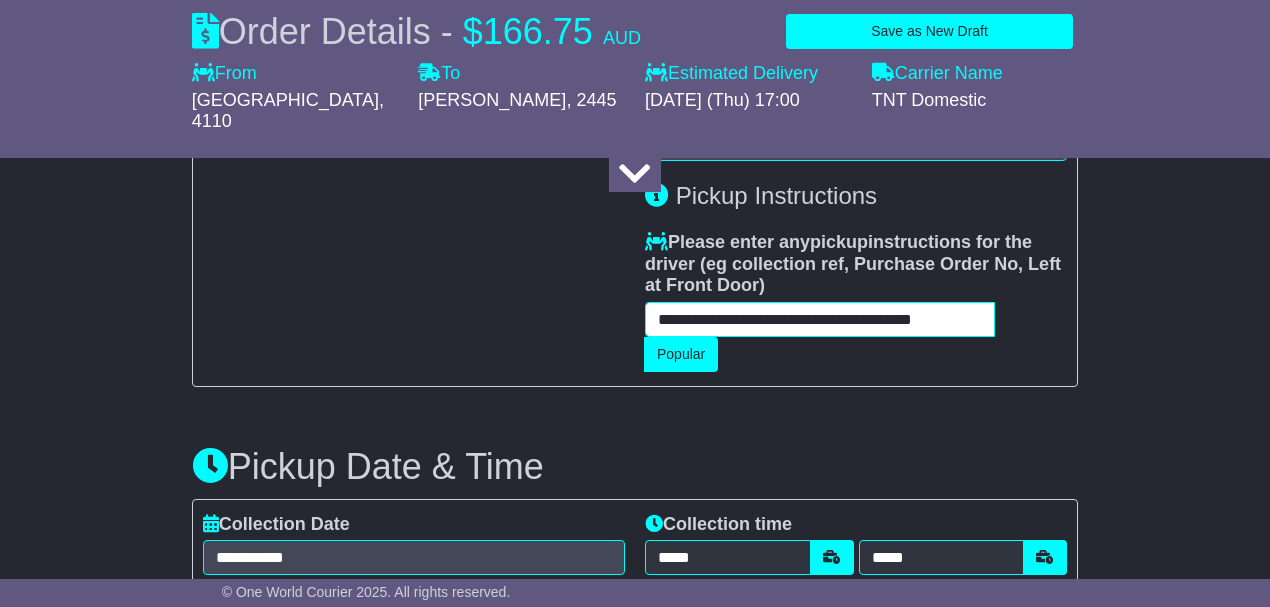 scroll, scrollTop: 0, scrollLeft: 50, axis: horizontal 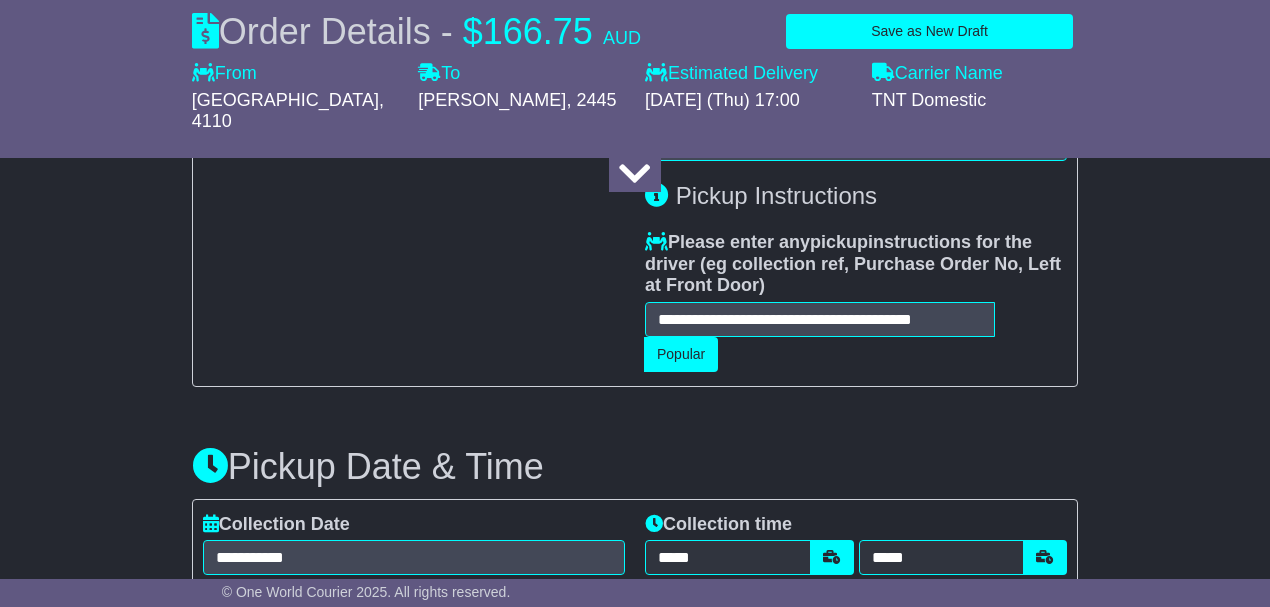 click on "About your package
What is your Package
Documents
Non-Documents
What are the Incoterms?
***
***
***
***
***
***
Description of Goods
*********
Attention: dangerous goods are not allowed by service.
Your Internal Reference (required)
*********
Any Dangerous Goods?
No" at bounding box center [635, 888] 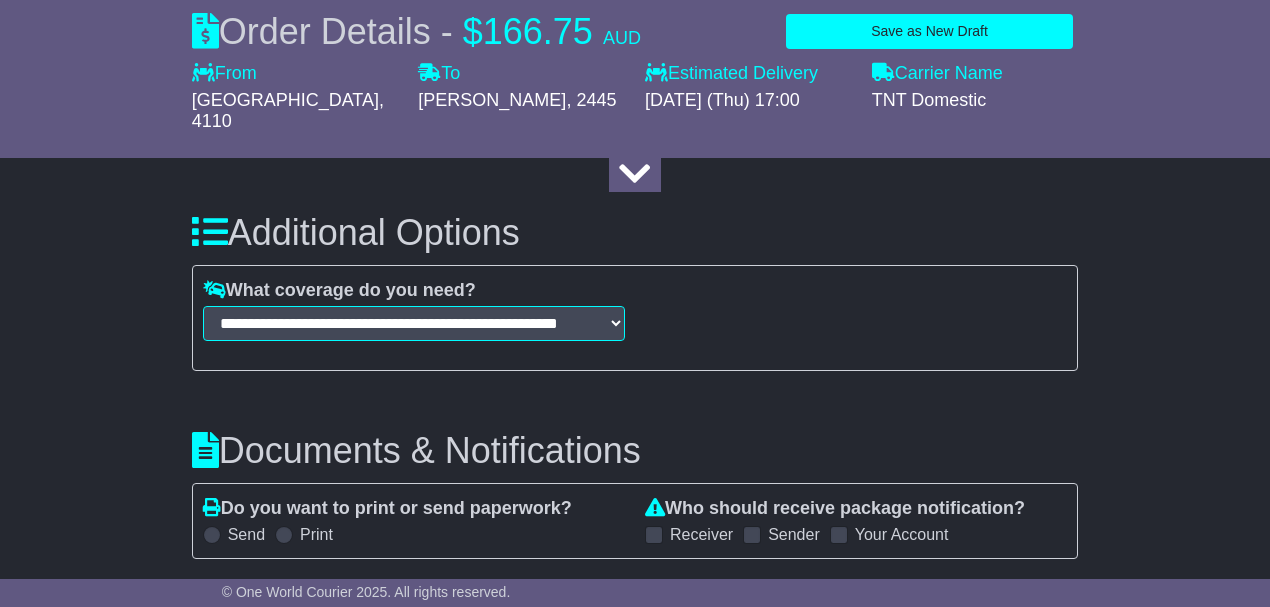 scroll, scrollTop: 1960, scrollLeft: 0, axis: vertical 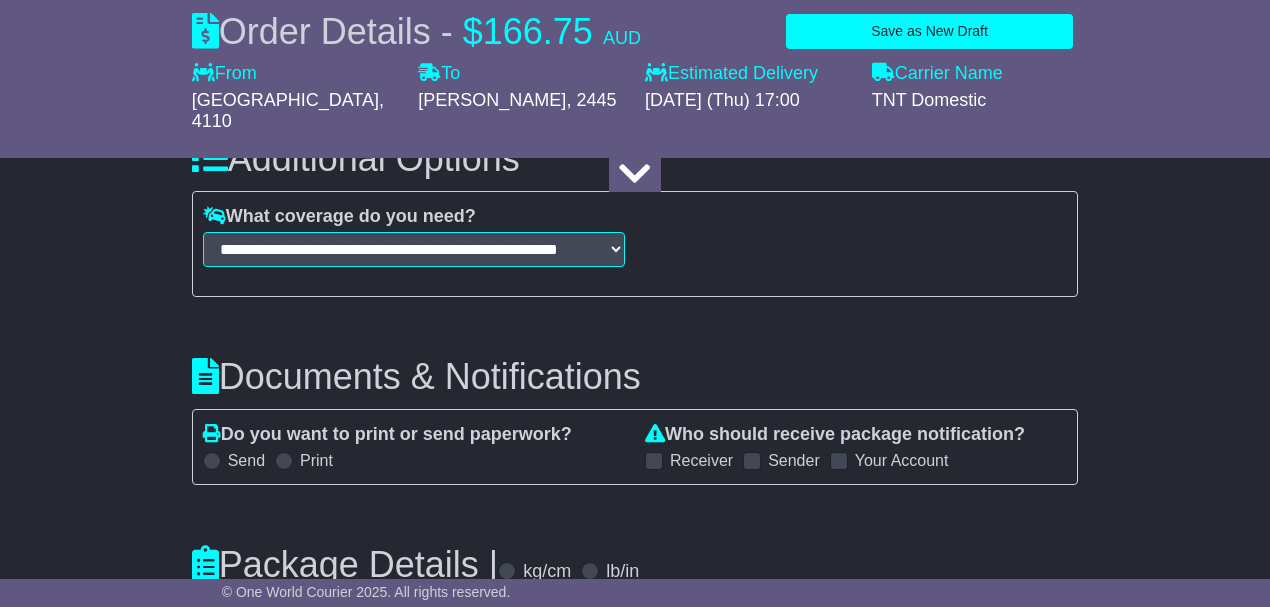 click at bounding box center (839, 461) 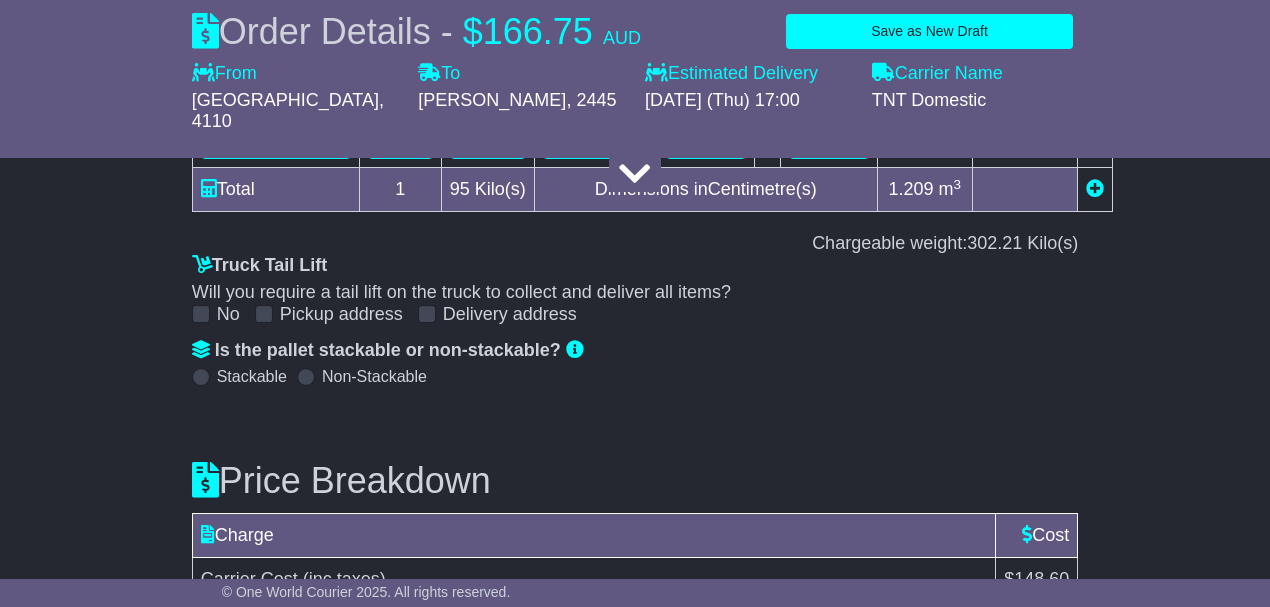 scroll, scrollTop: 2587, scrollLeft: 0, axis: vertical 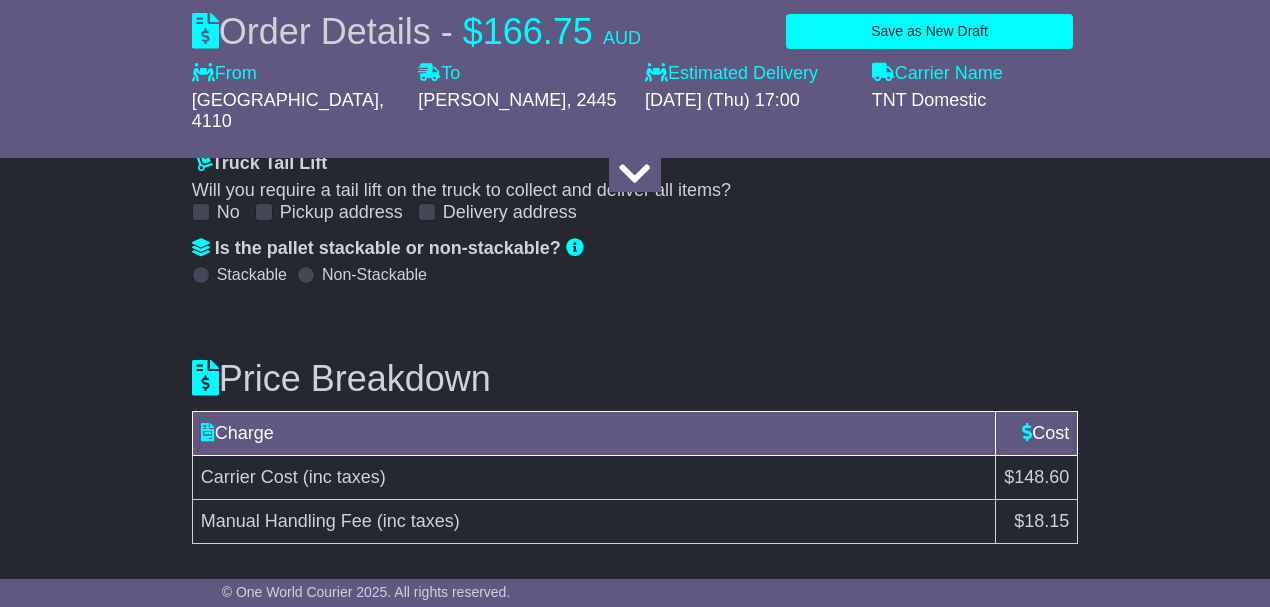 click on "Submit Your Order" at bounding box center (1007, 602) 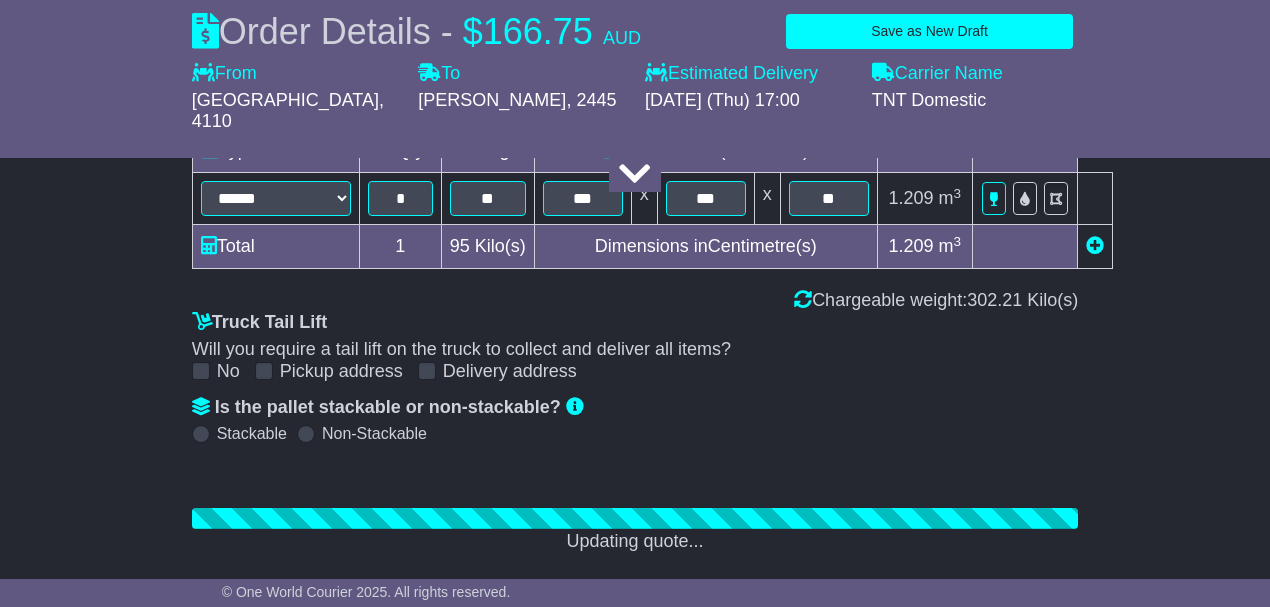click on "About your package
What is your Package
Documents
Non-Documents
What are the Incoterms?
***
***
***
***
***
***
Description of Goods
*********
Attention: dangerous goods are not allowed by service.
Your Internal Reference (required)
*********
Any Dangerous Goods?
No" at bounding box center (635, -765) 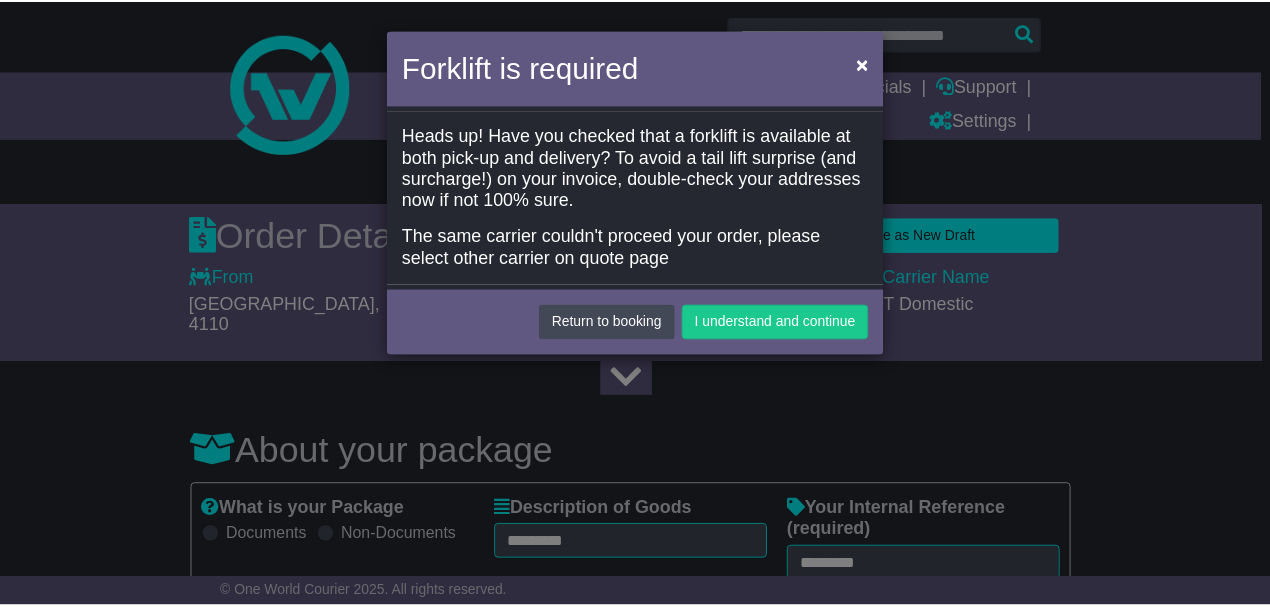 scroll, scrollTop: 0, scrollLeft: 0, axis: both 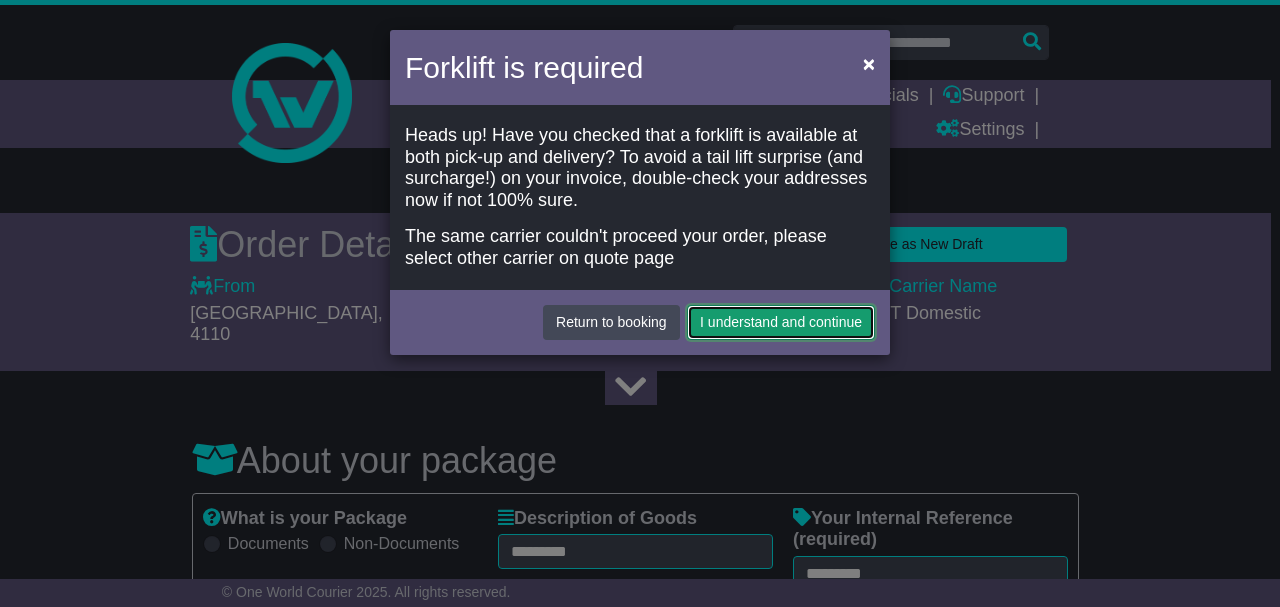 click on "I understand and continue" at bounding box center [781, 322] 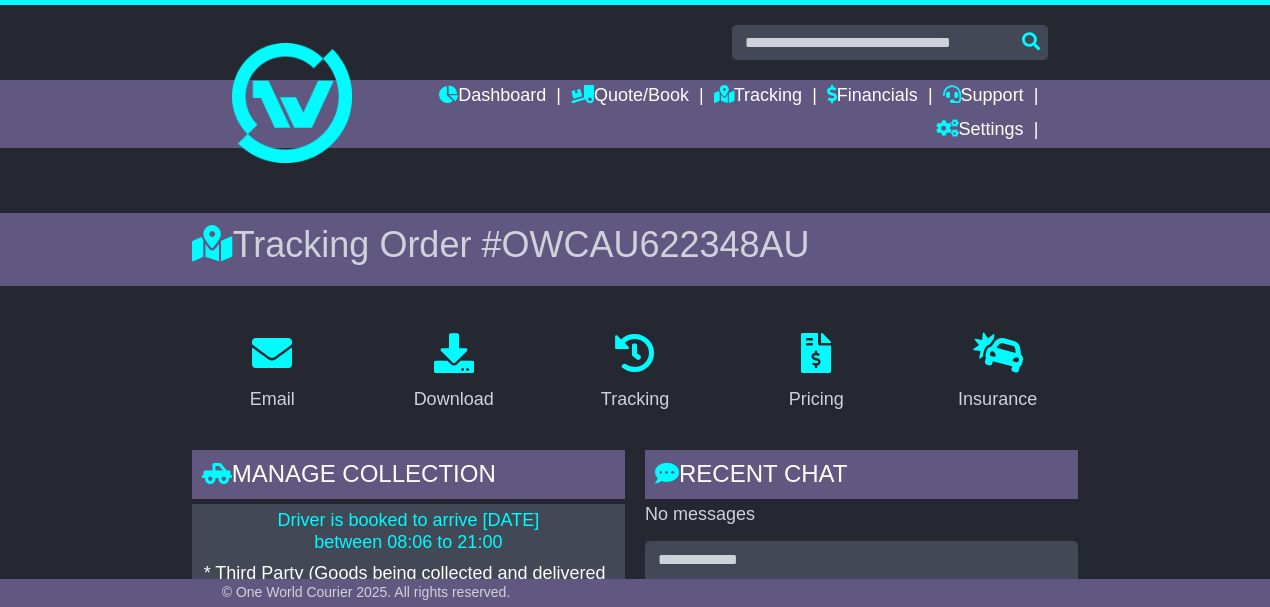 scroll, scrollTop: 0, scrollLeft: 0, axis: both 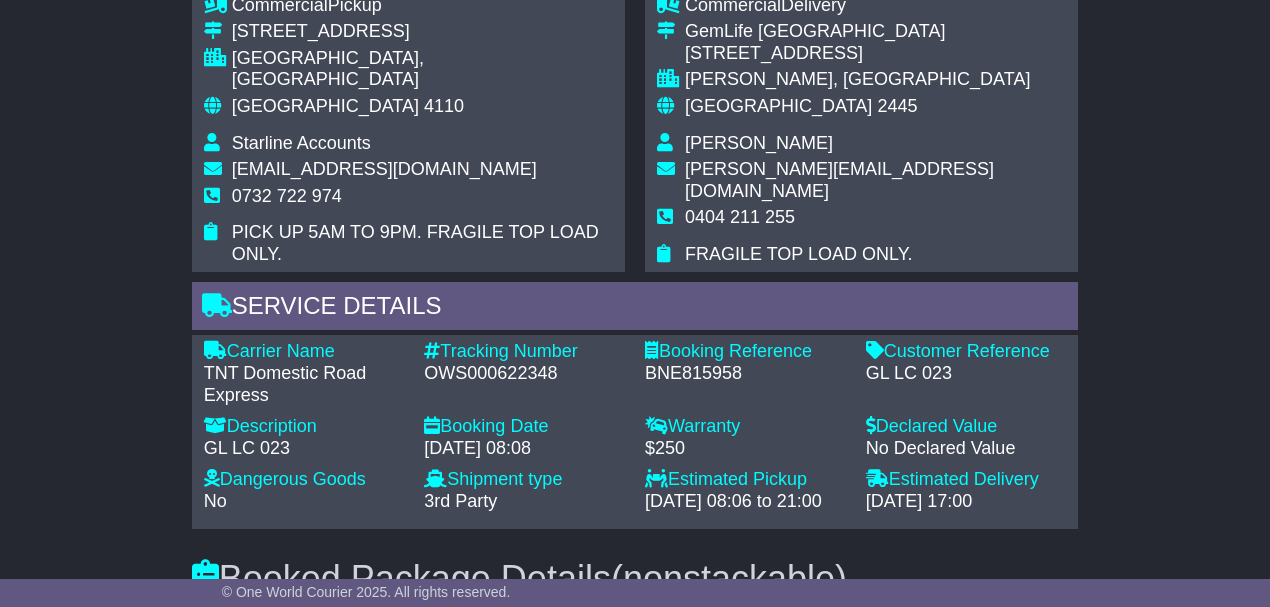 drag, startPoint x: 1130, startPoint y: 134, endPoint x: 1186, endPoint y: 23, distance: 124.32619 